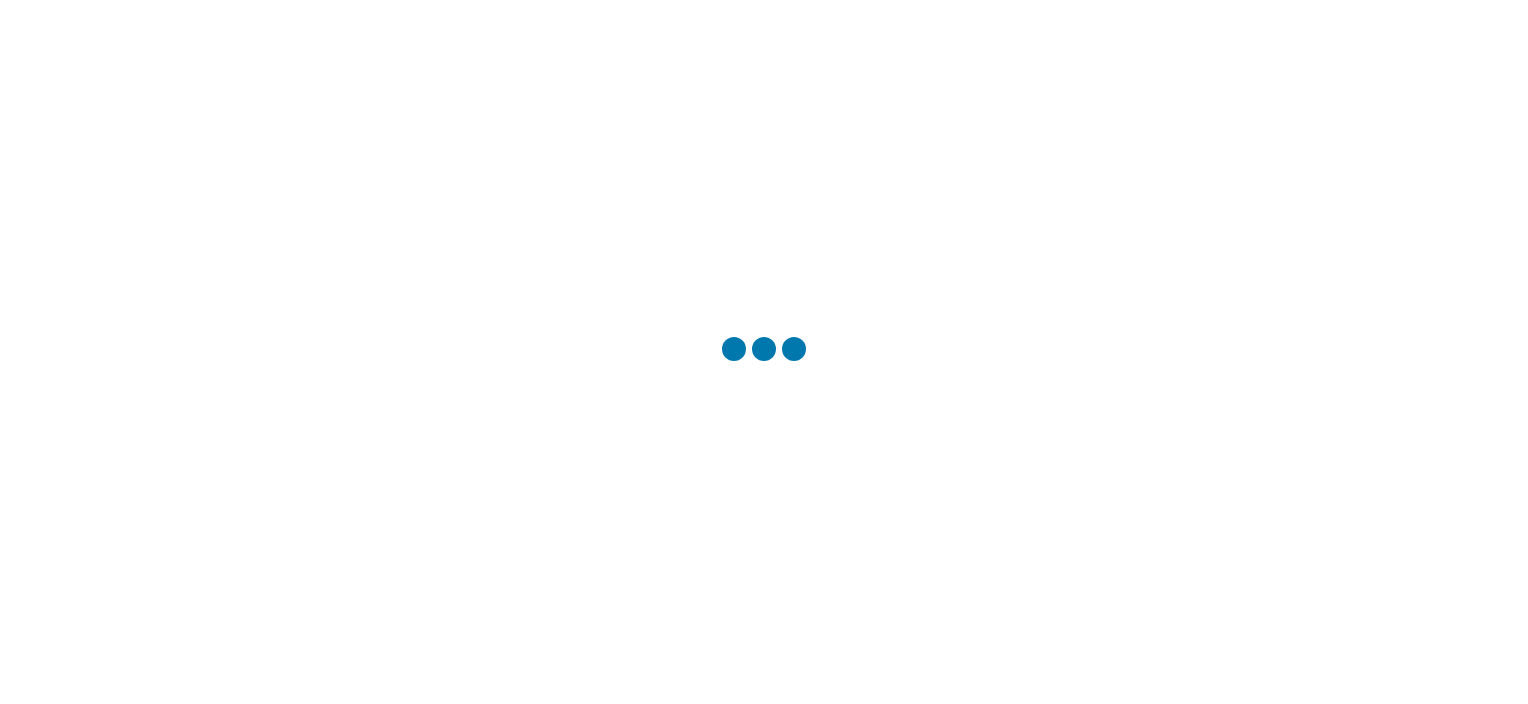 scroll, scrollTop: 0, scrollLeft: 0, axis: both 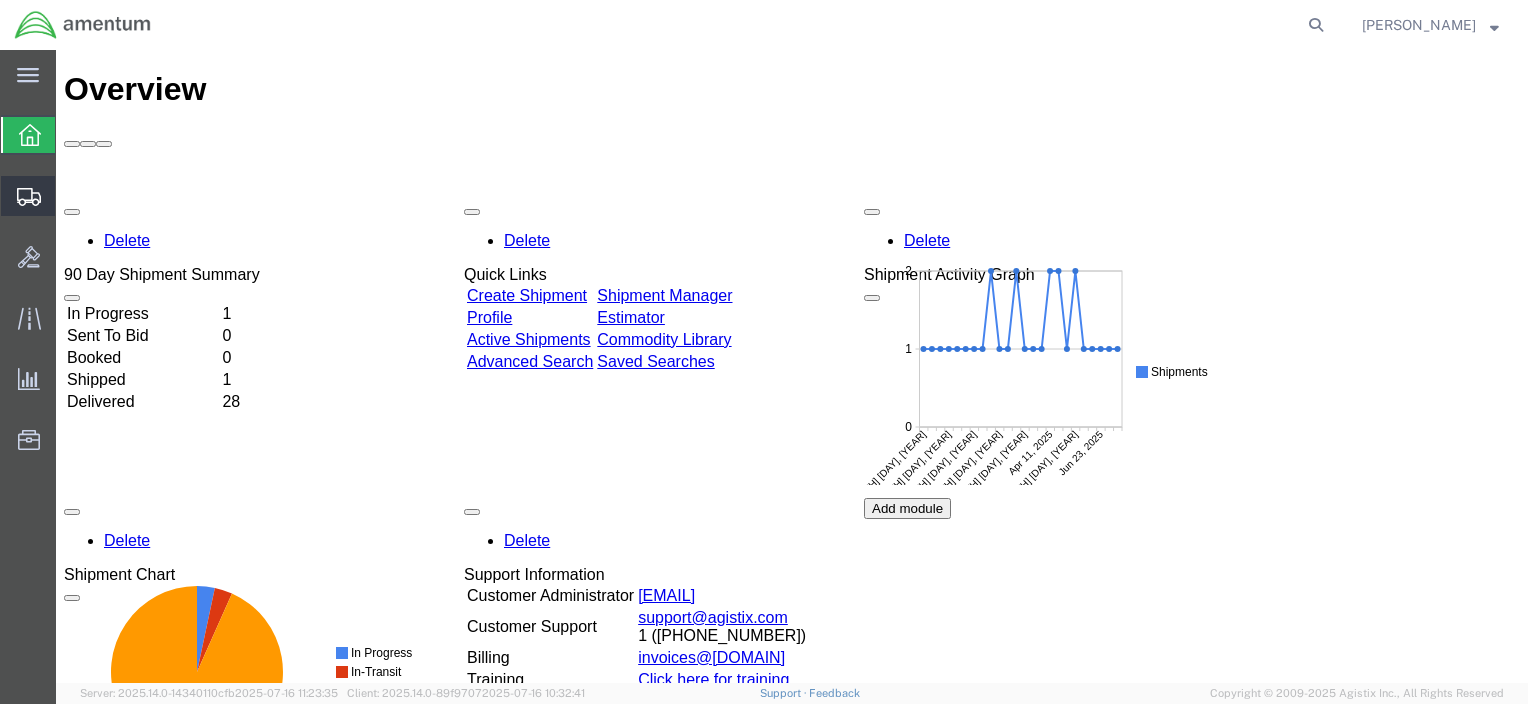 click on "Shipments" 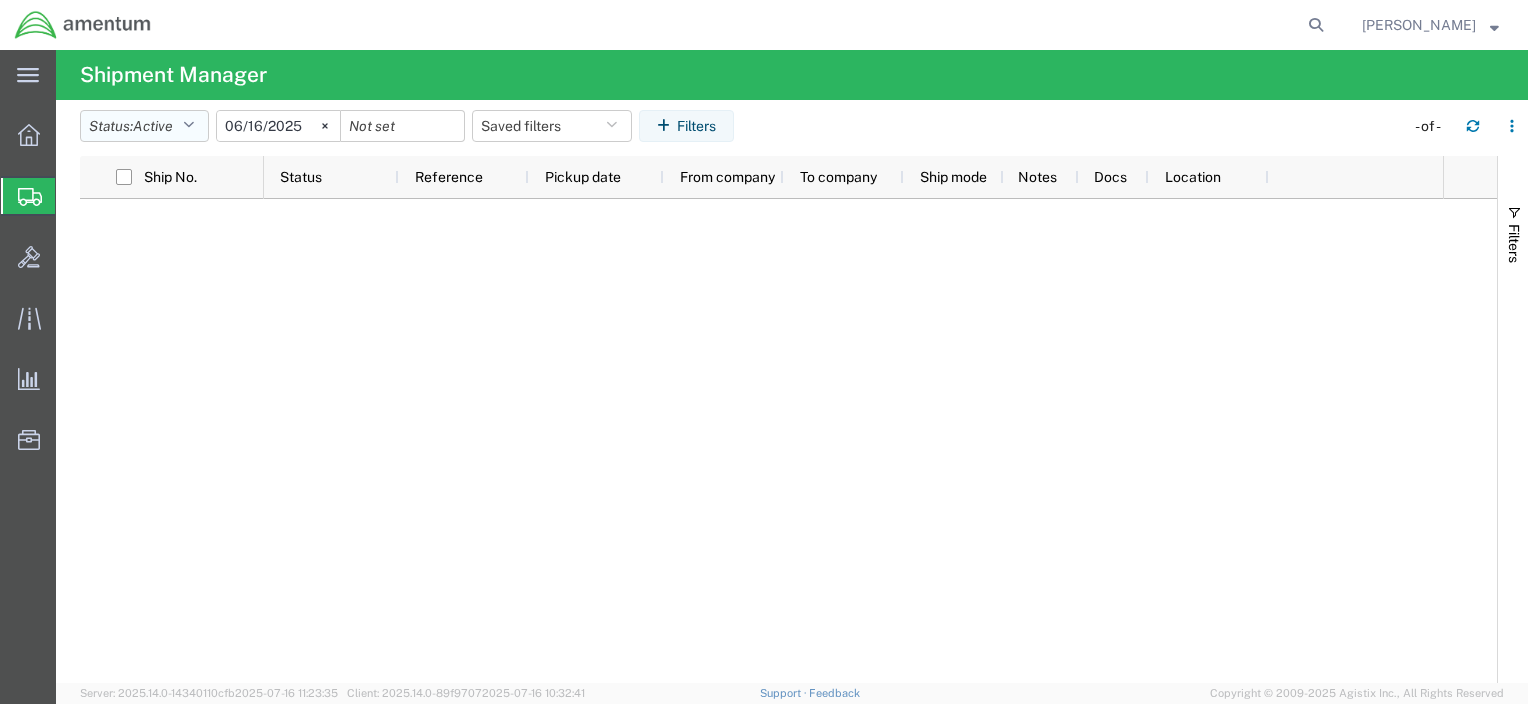 click on "Status:  Active" 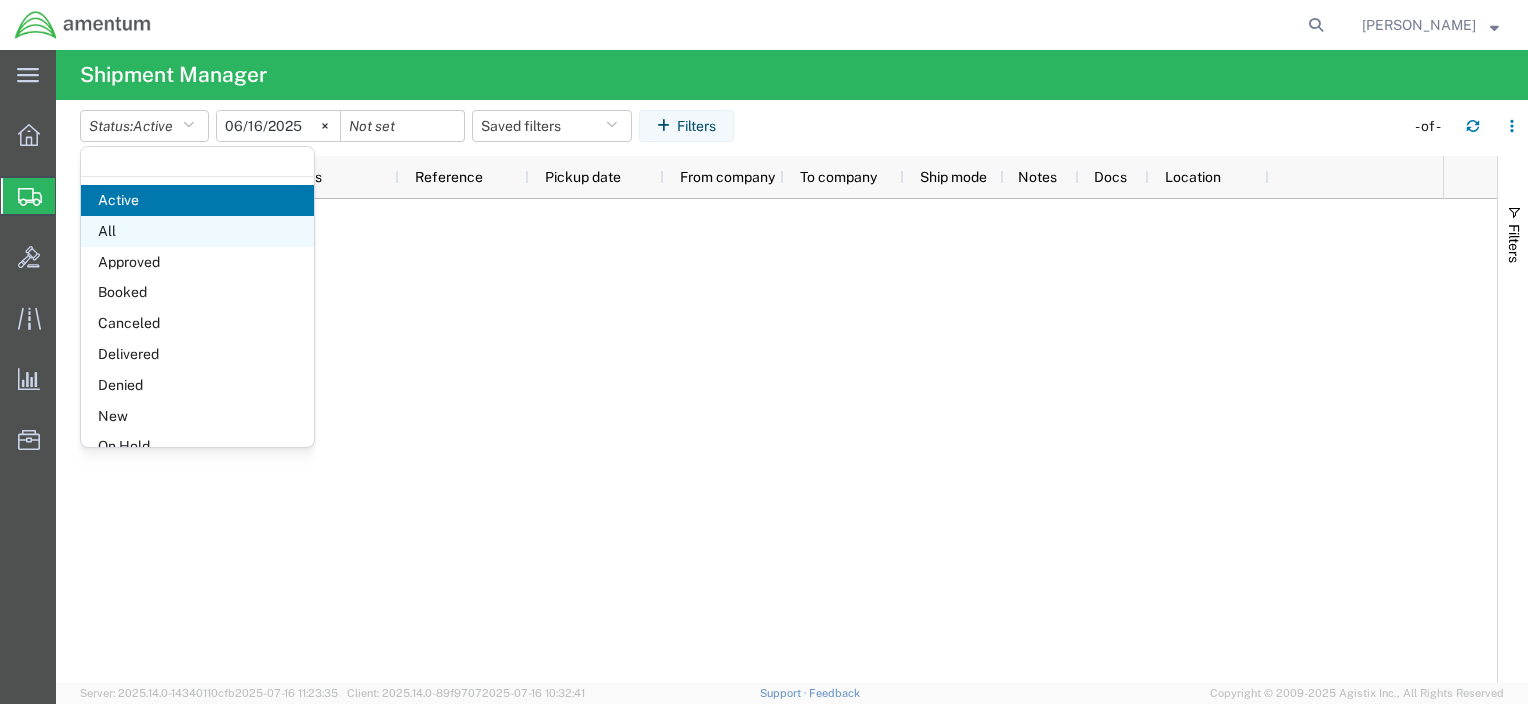click on "All" 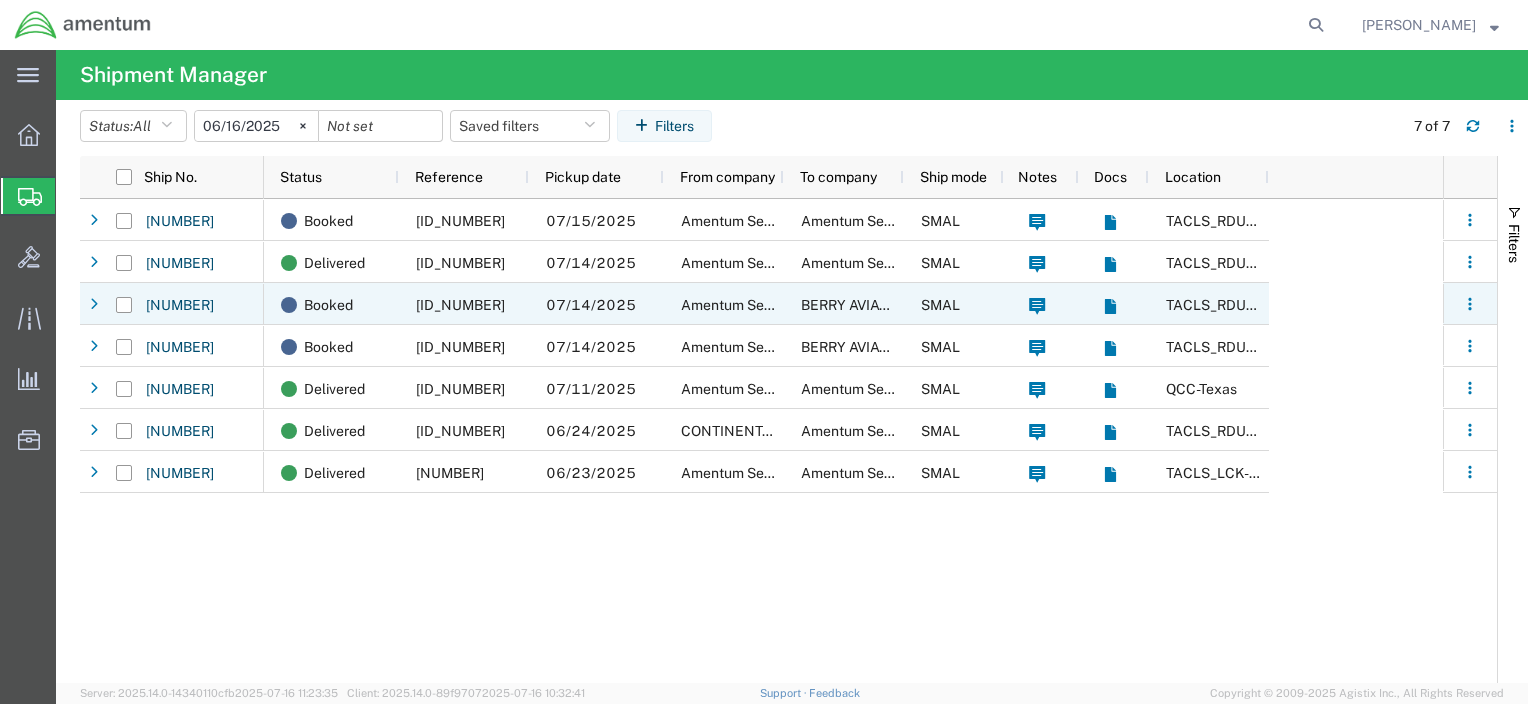 click on "[ID_NUMBER]" 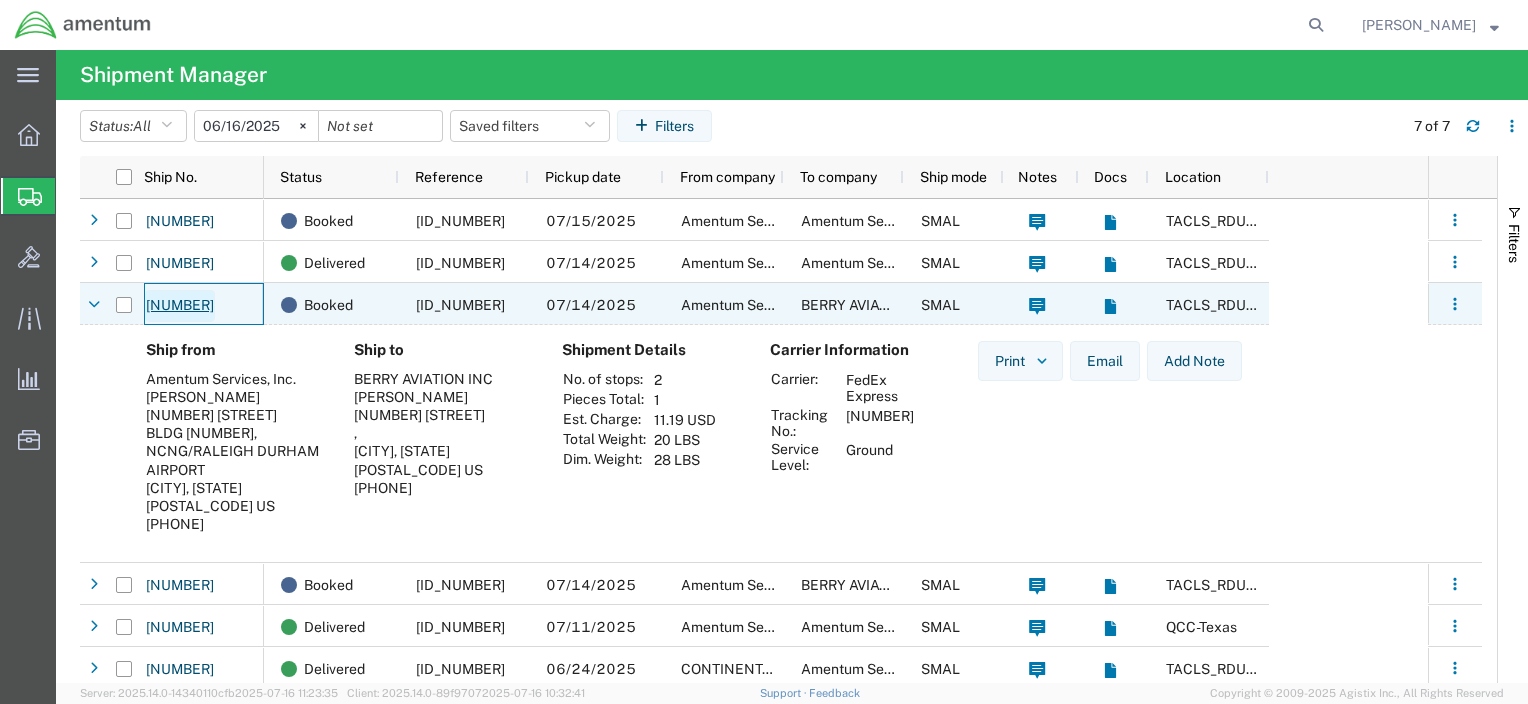 click on "[NUMBER]" 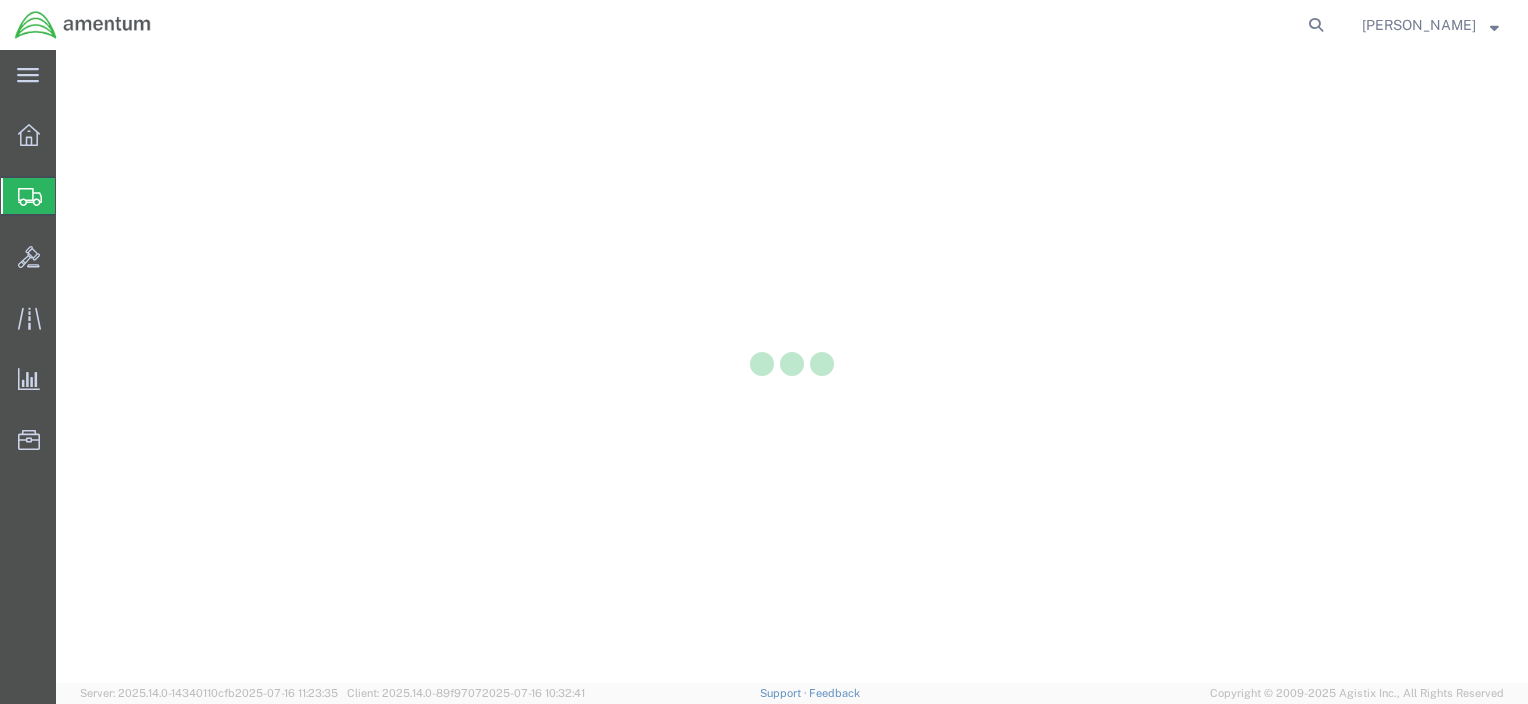 scroll, scrollTop: 0, scrollLeft: 0, axis: both 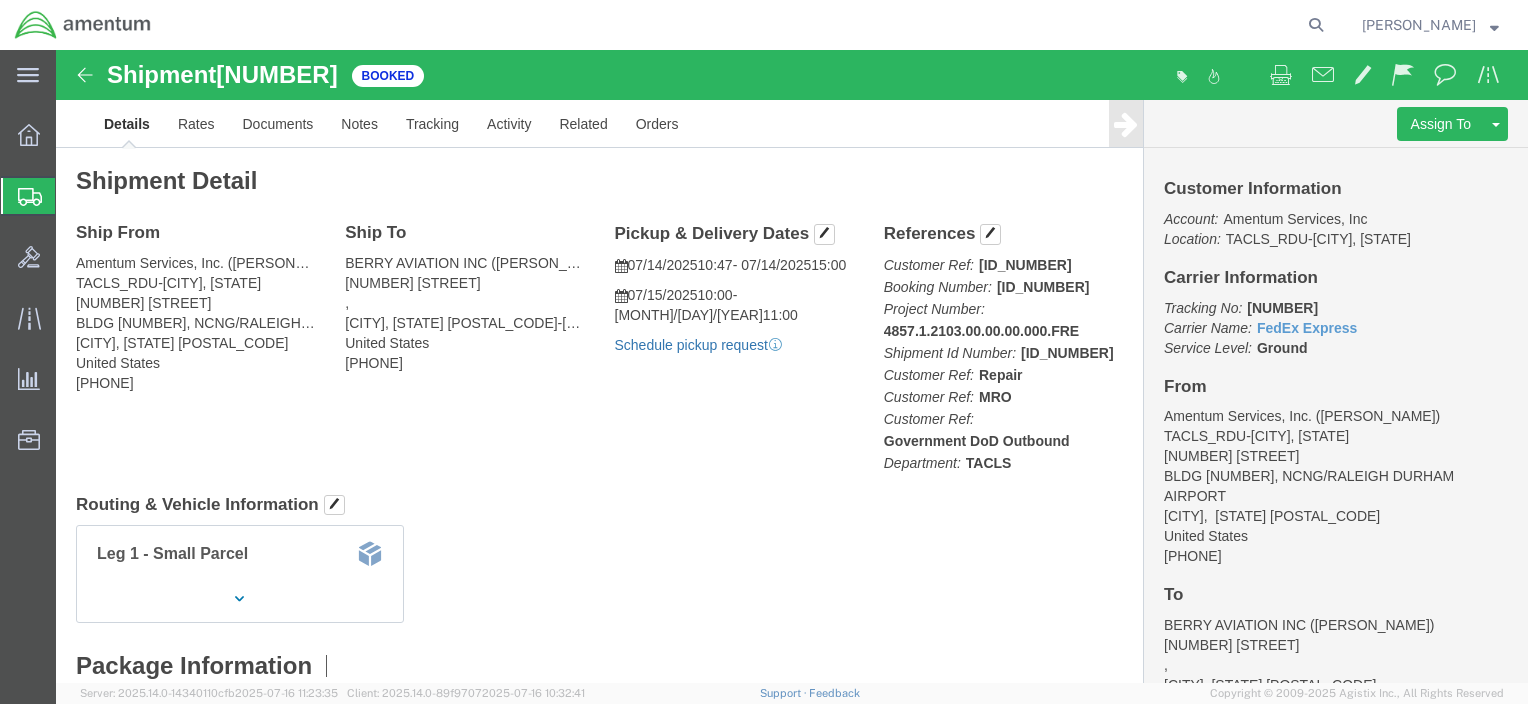 click on "Schedule pickup request" 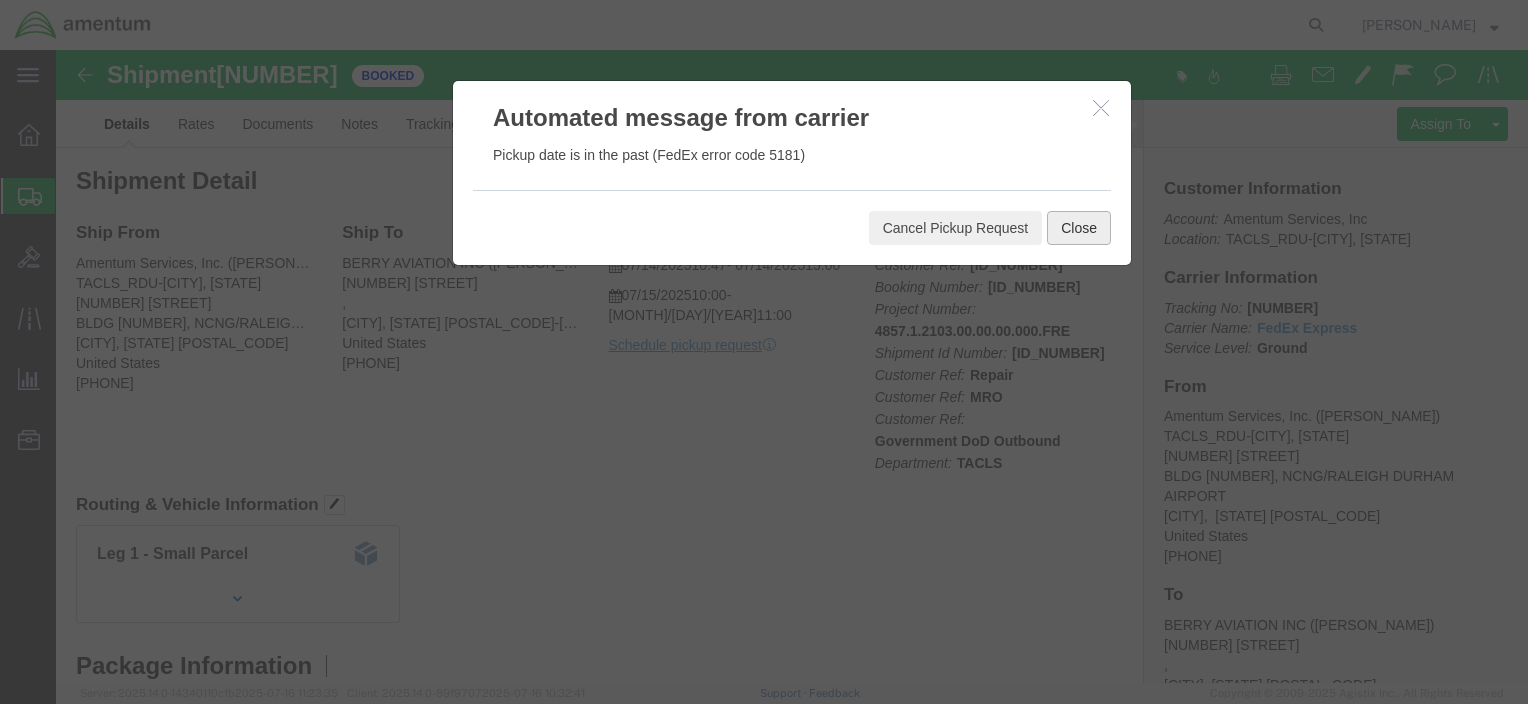 click on "Close" 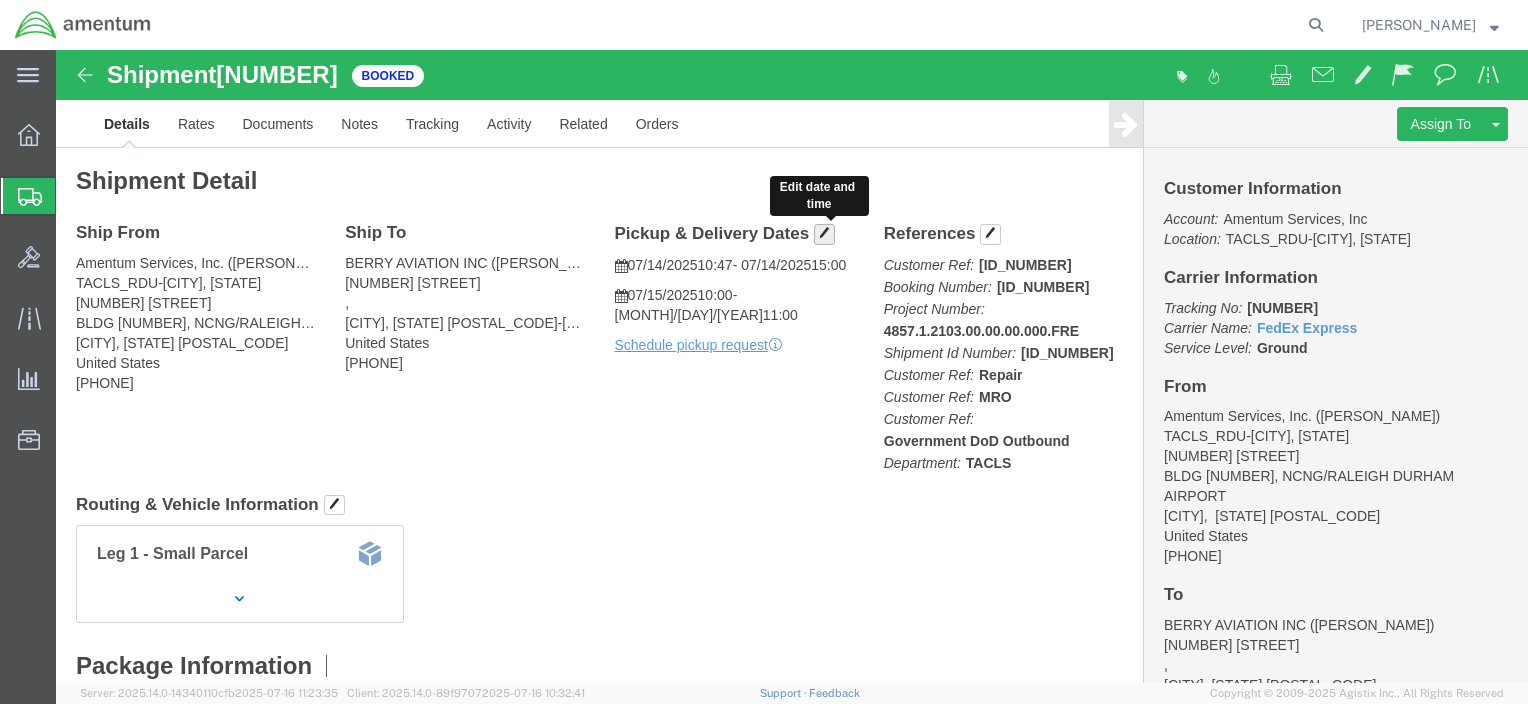 click 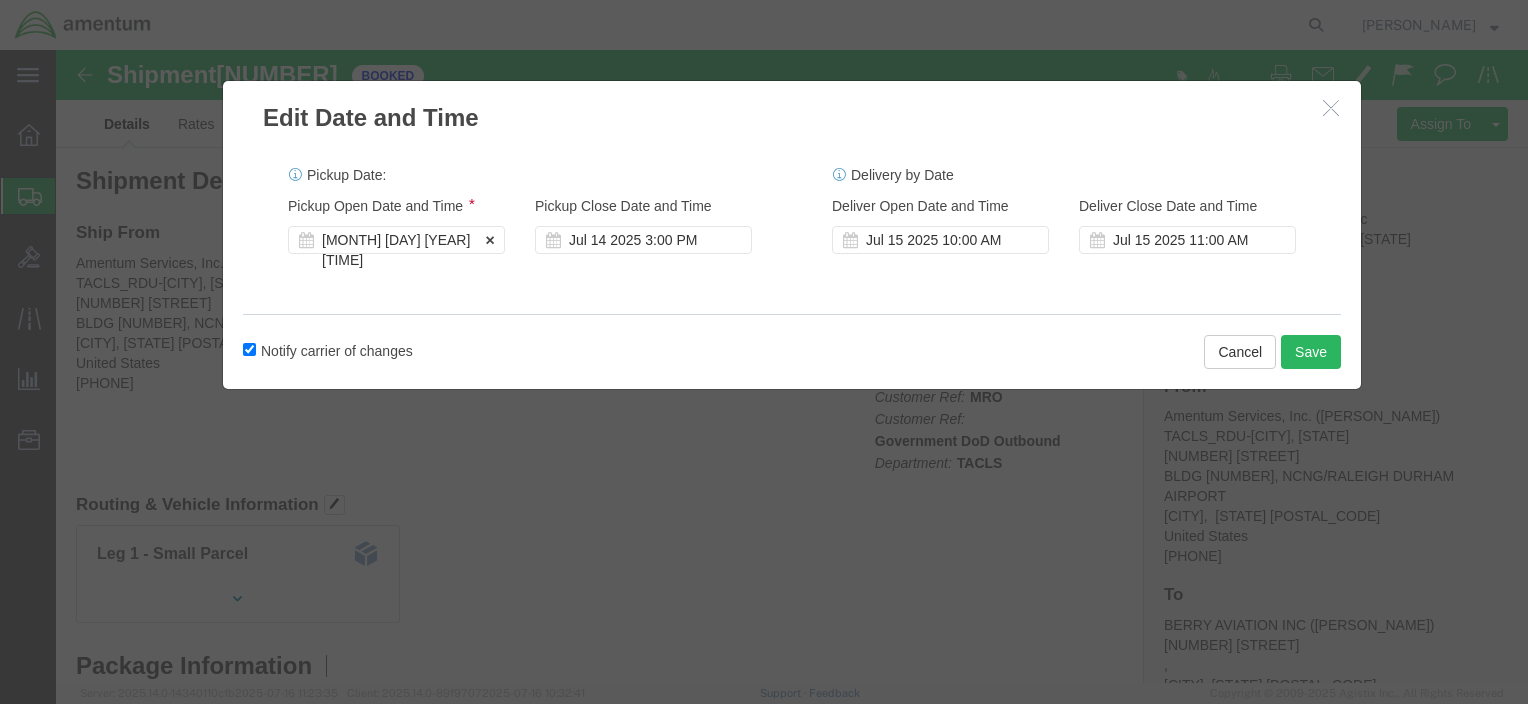 click on "[MONTH] [DAY] [YEAR] [TIME]" 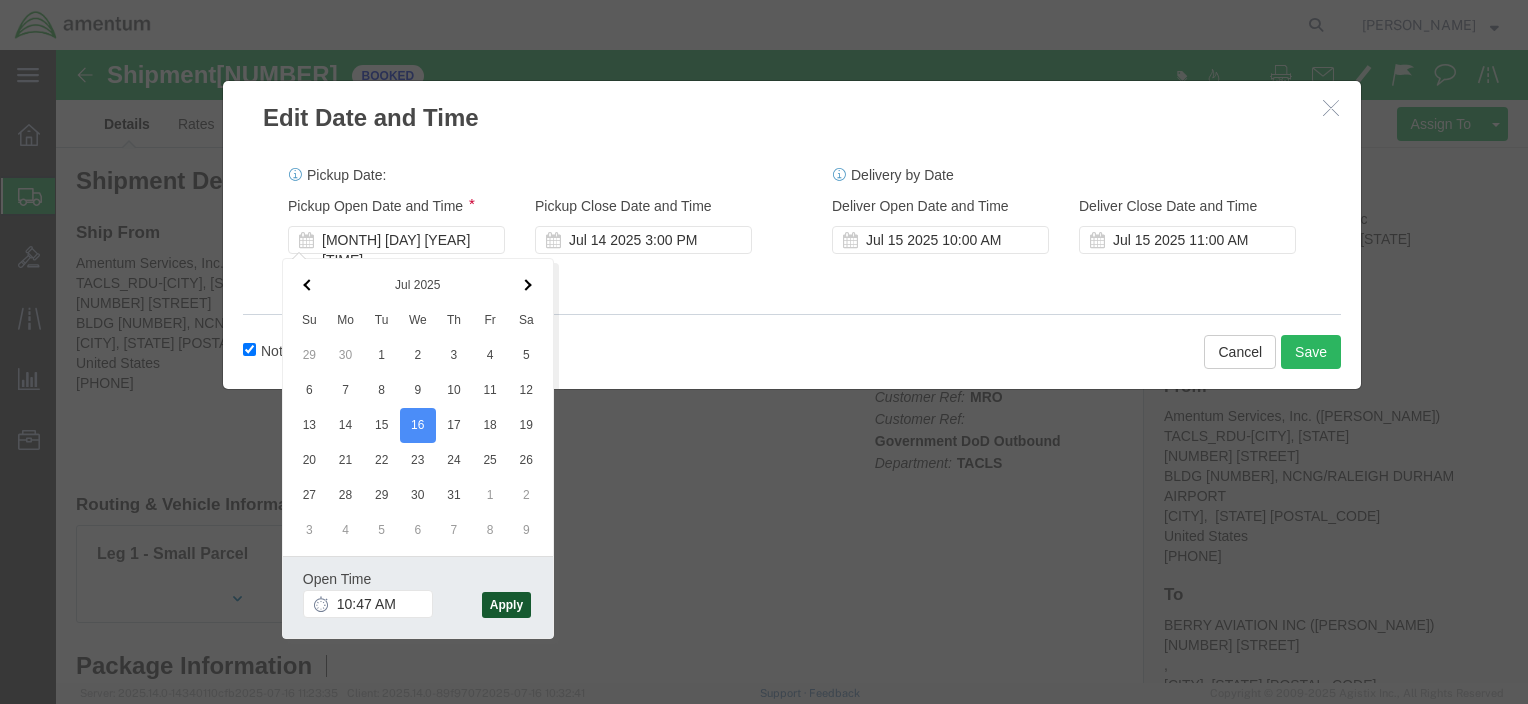 click on "Apply" 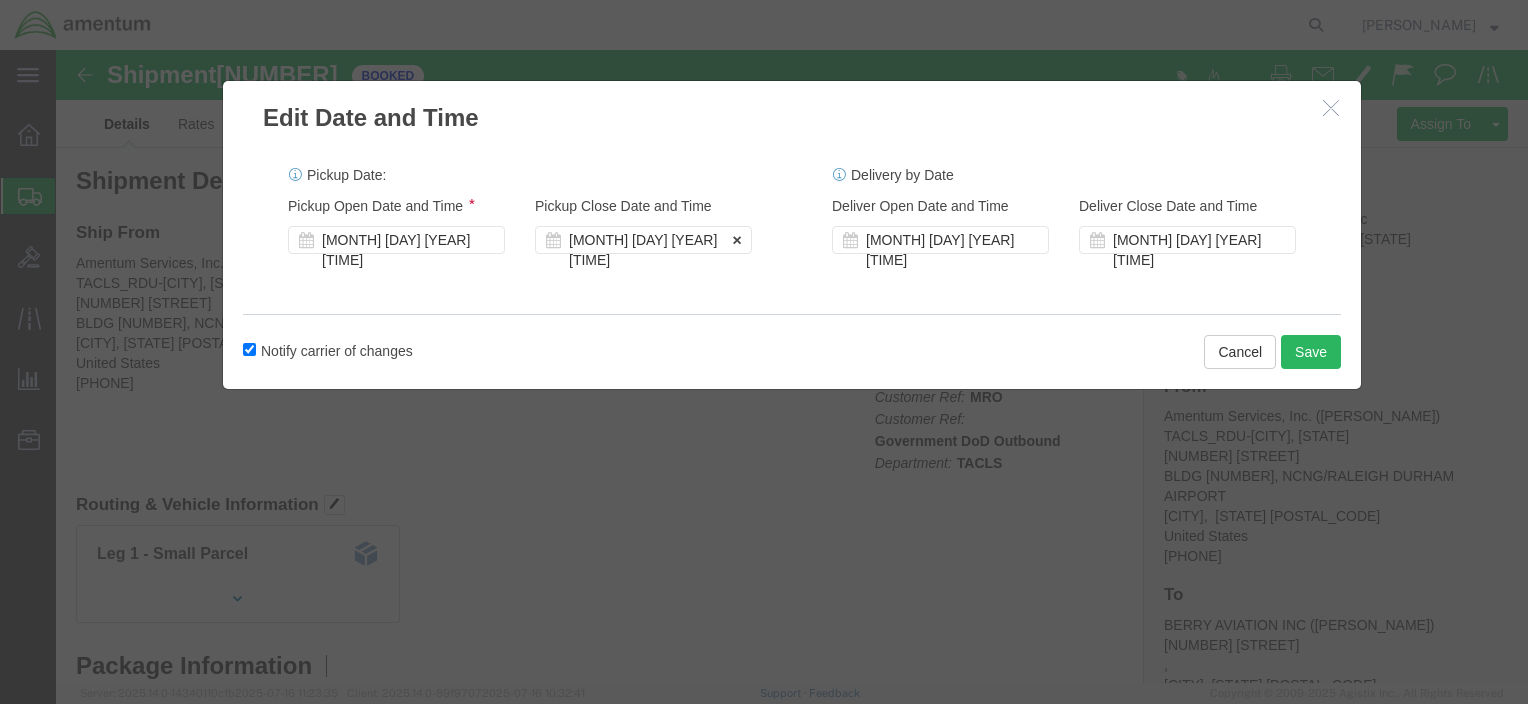 click on "[MONTH] [DAY] [YEAR] [TIME]" 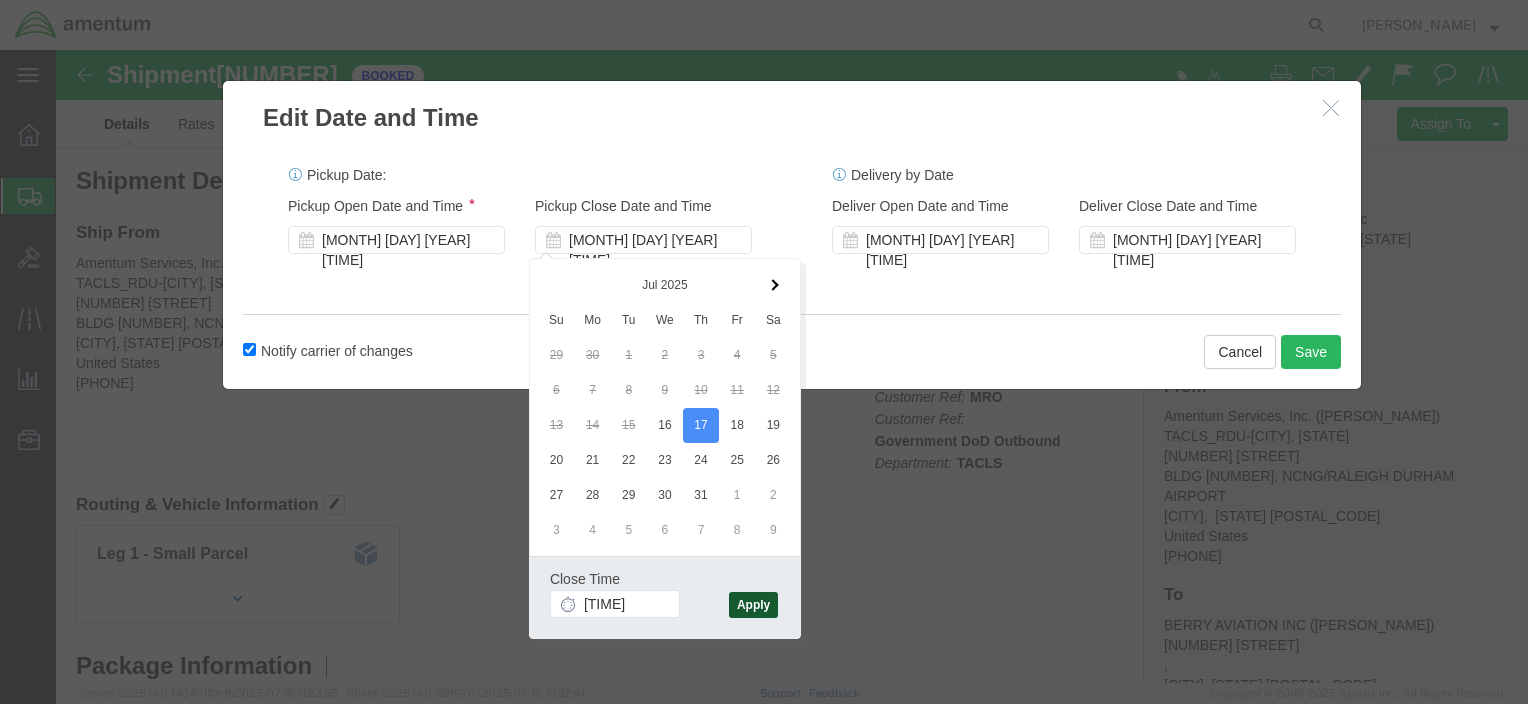 click on "Apply" 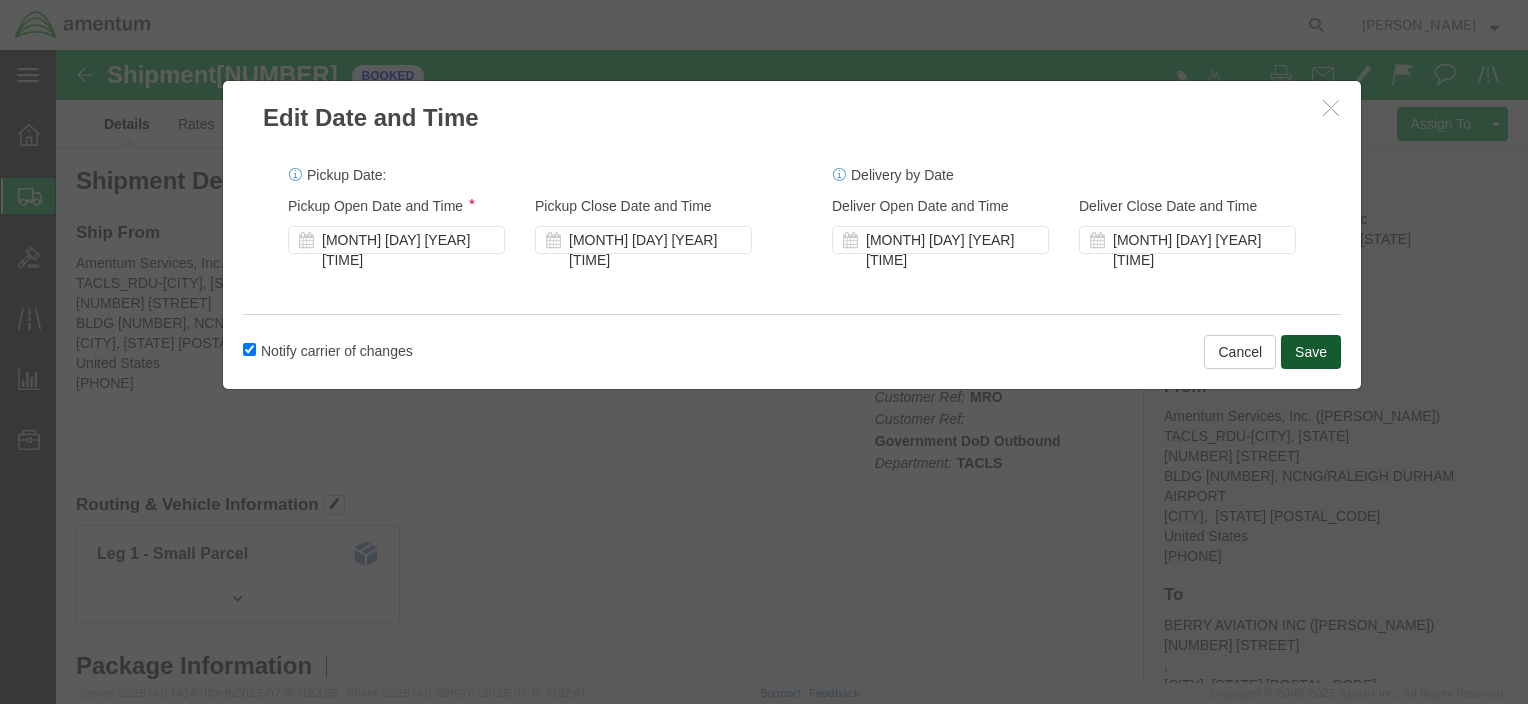 click on "Save" 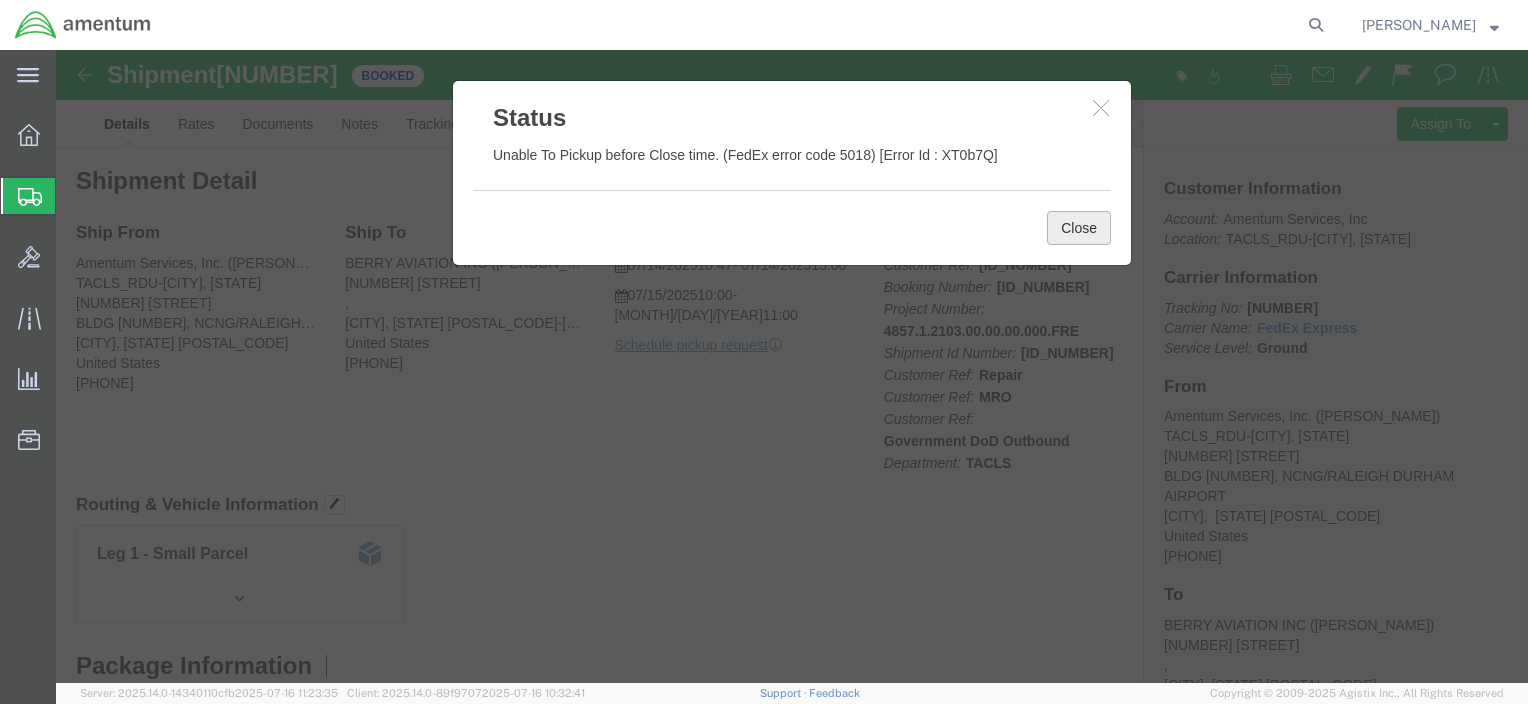click on "Close" 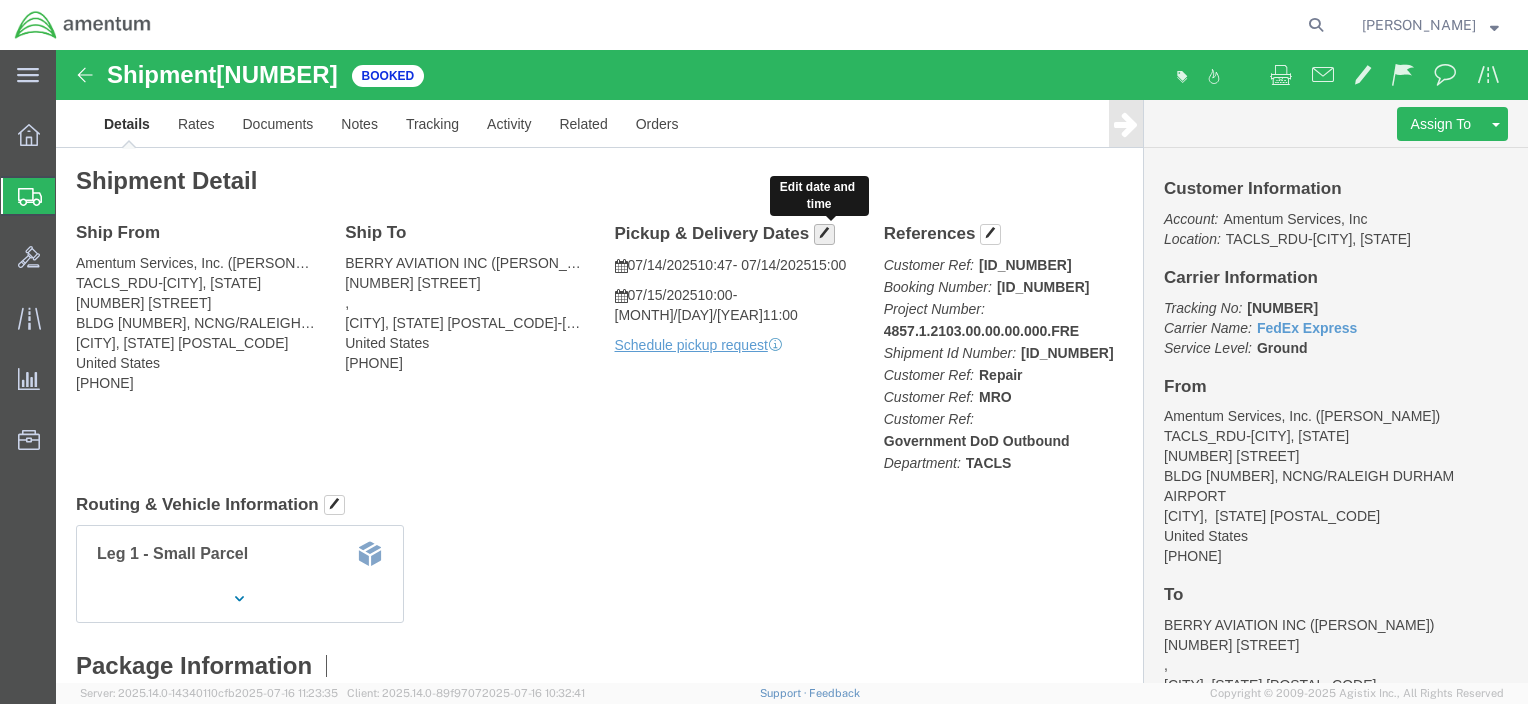 click 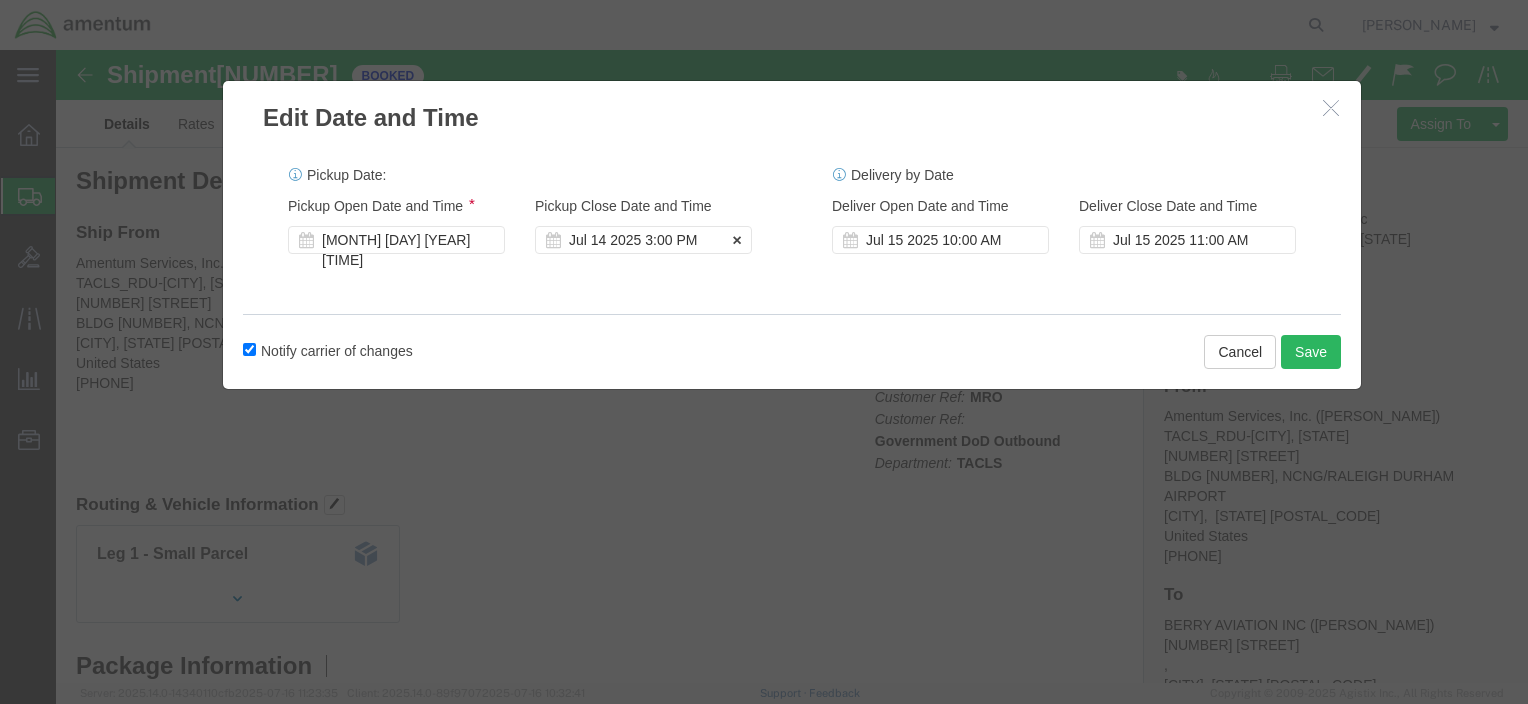click on "Jul 14 2025 3:00 PM" 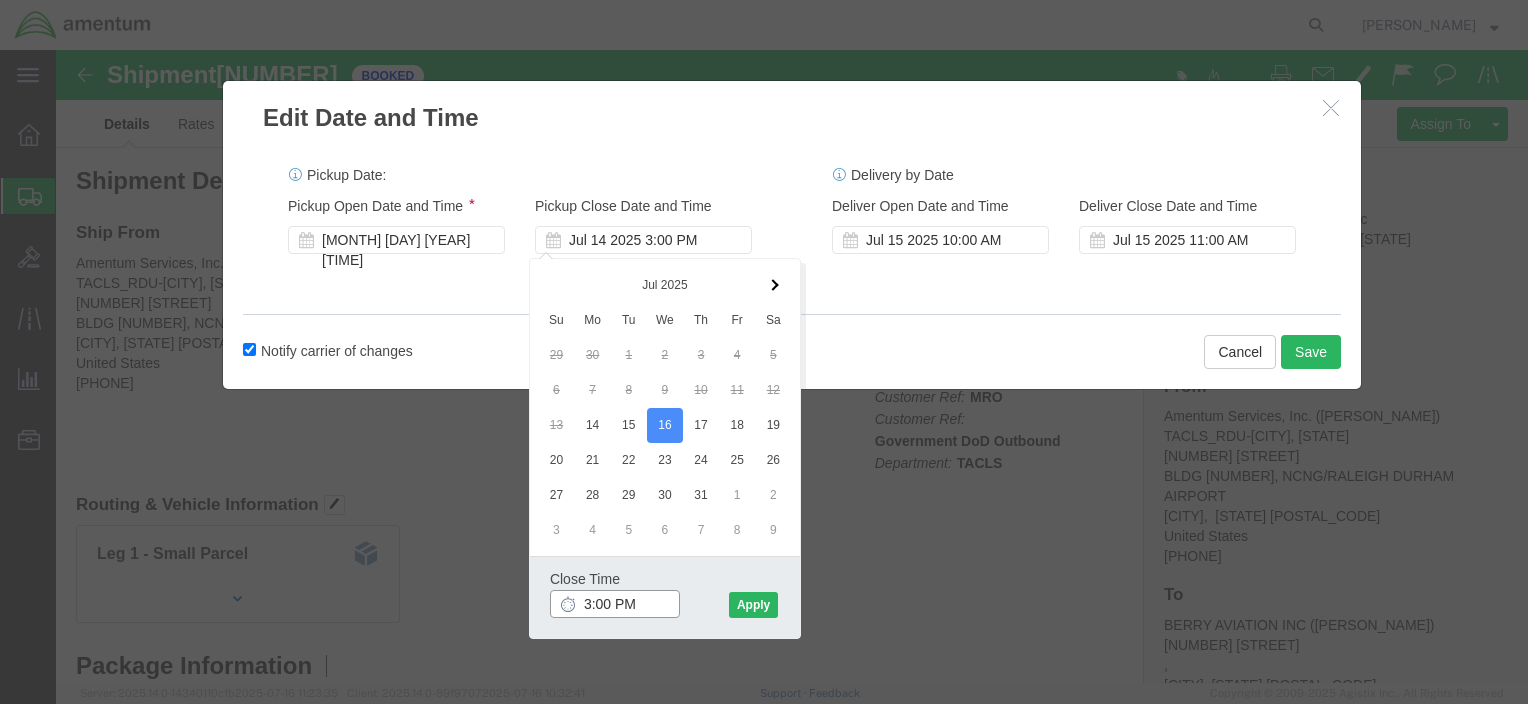 click on "3:00 PM" 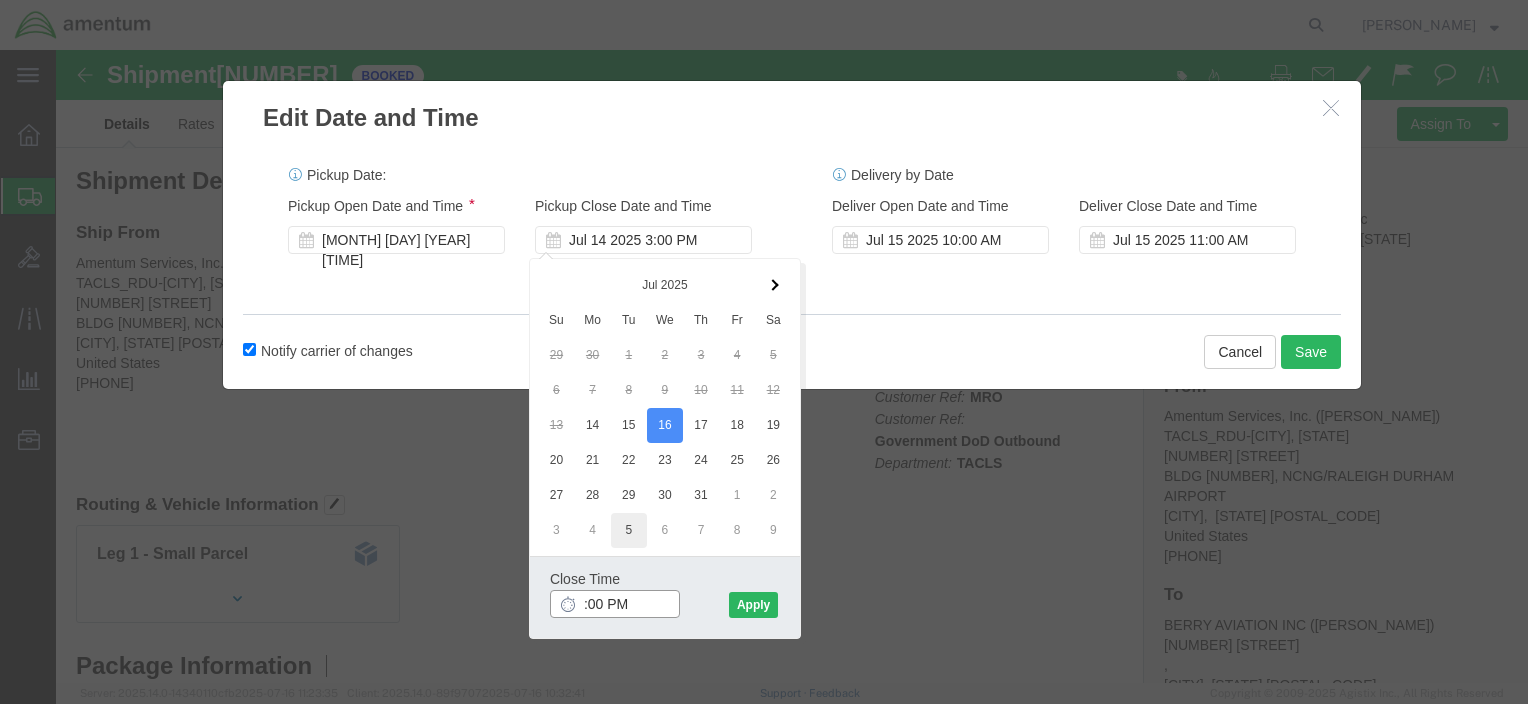 type on "5:00 PM" 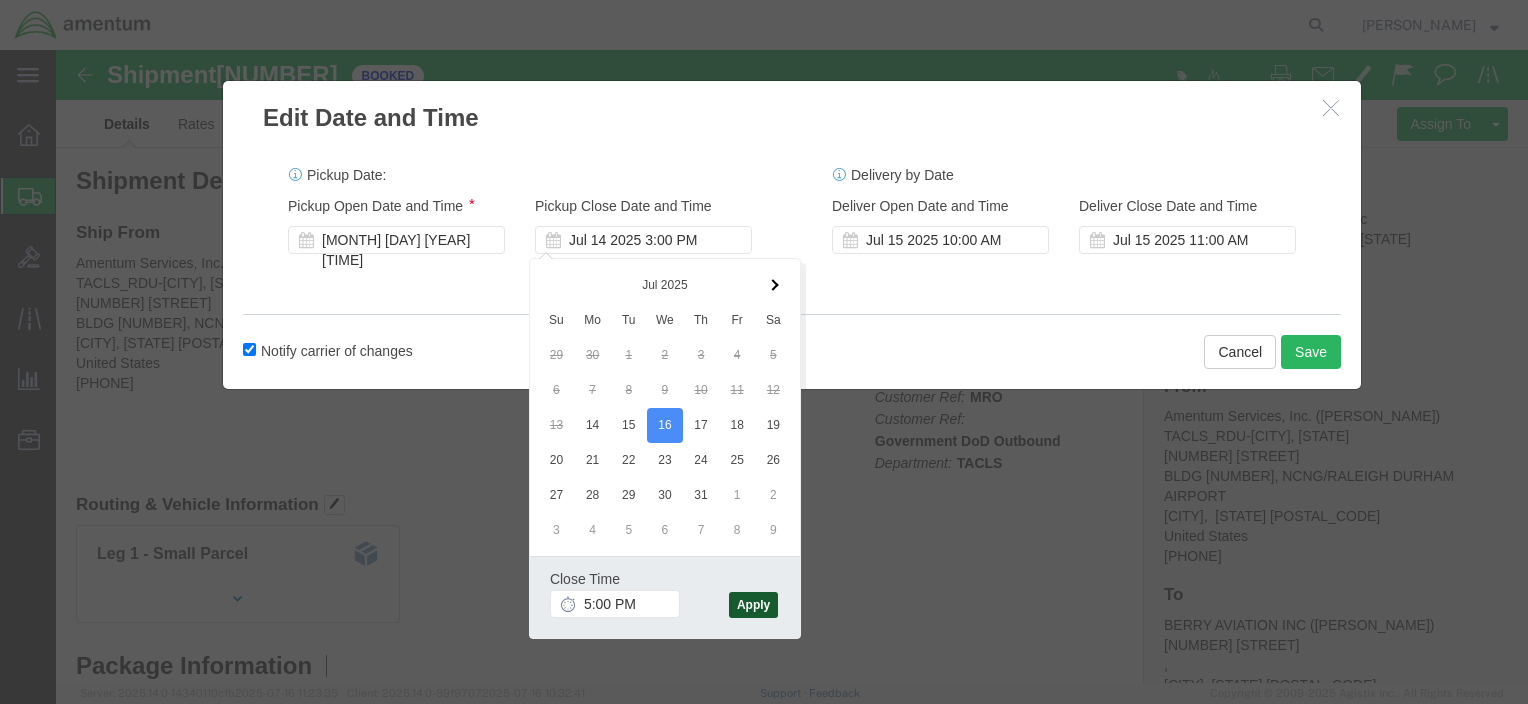 click on "Apply" 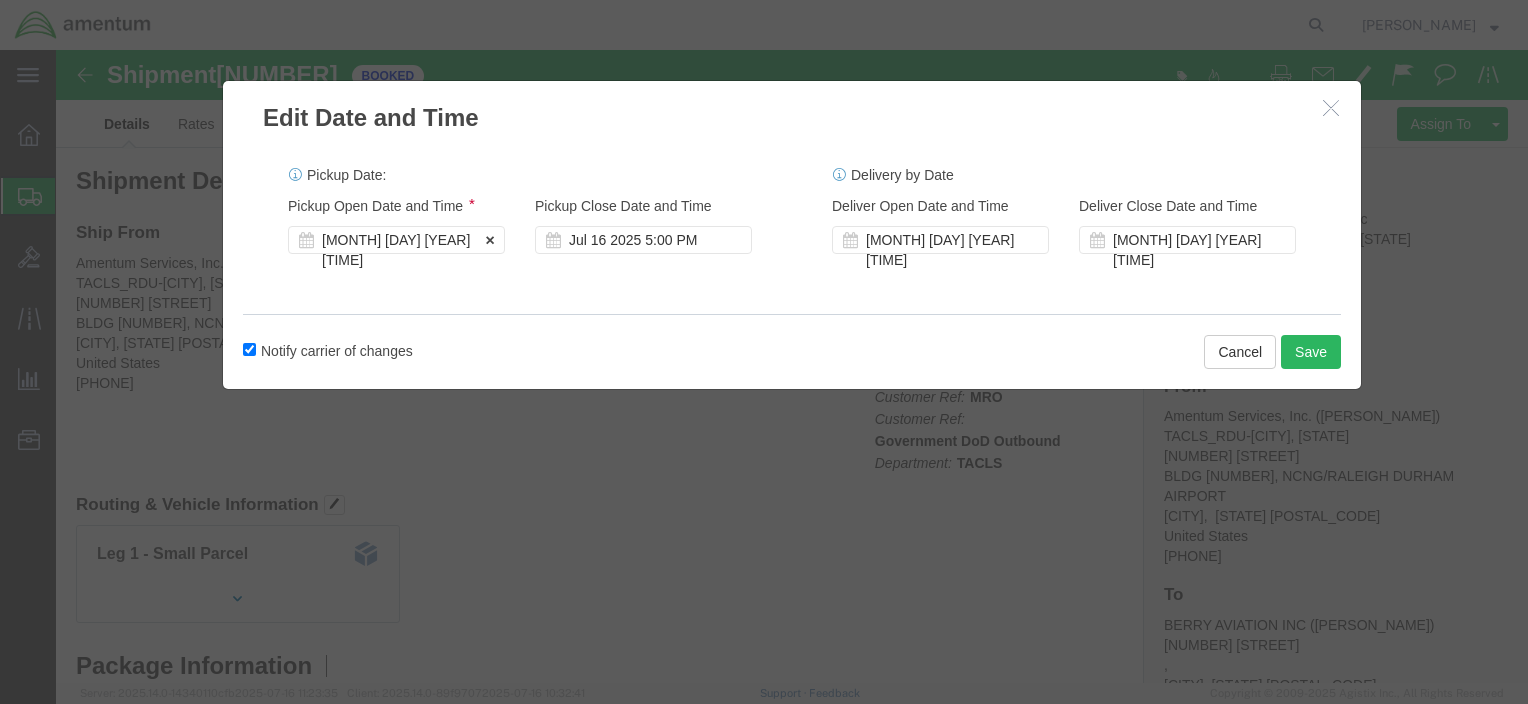 click on "[MONTH] [DAY] [YEAR] [TIME]" 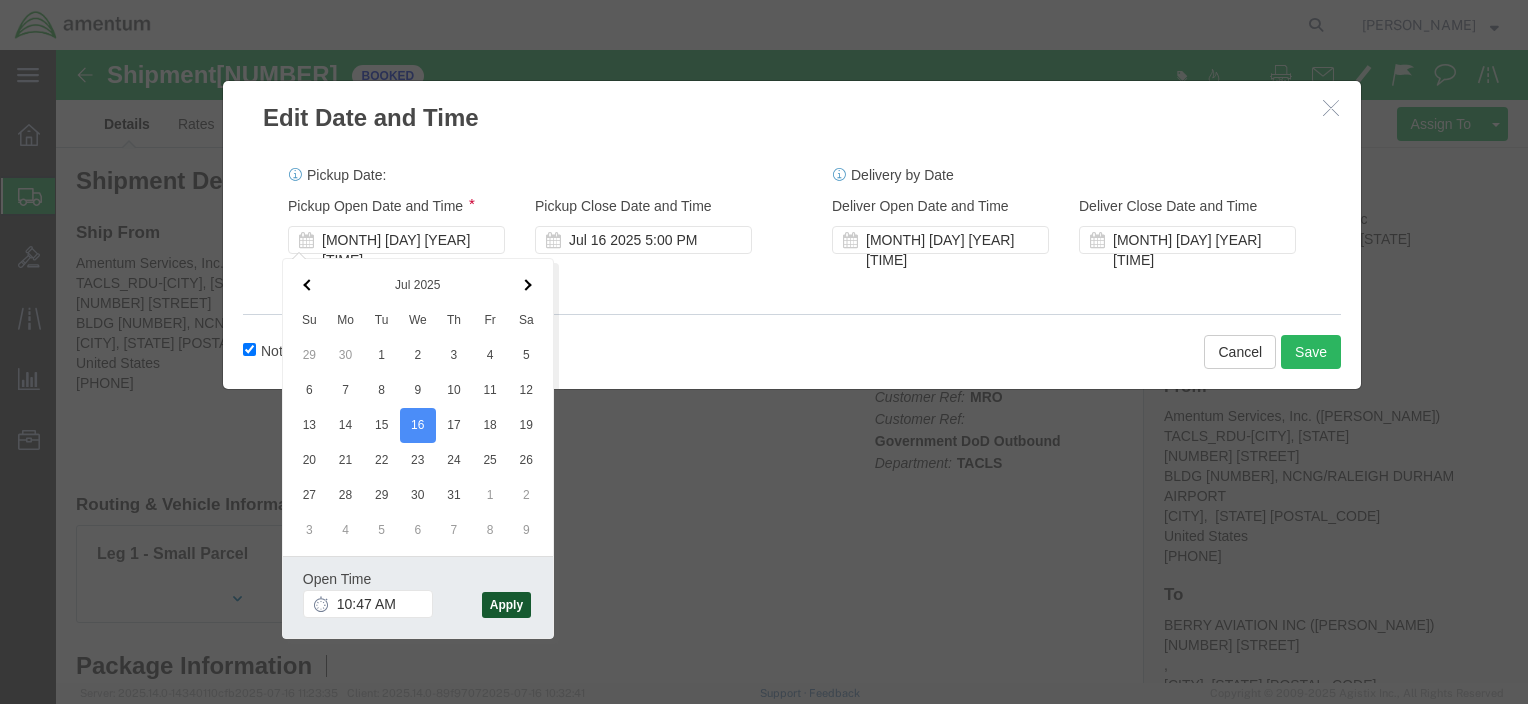 click on "Apply" 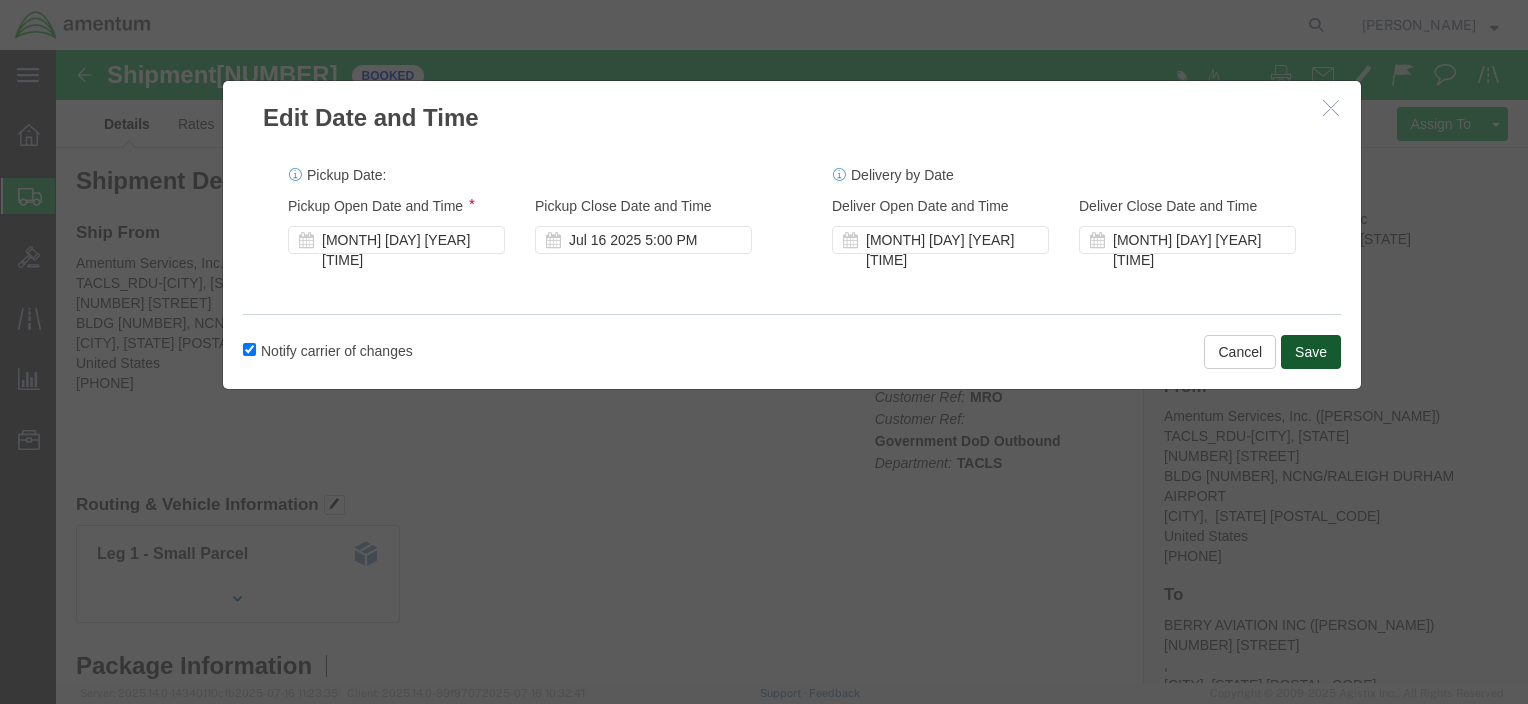 click on "Save" 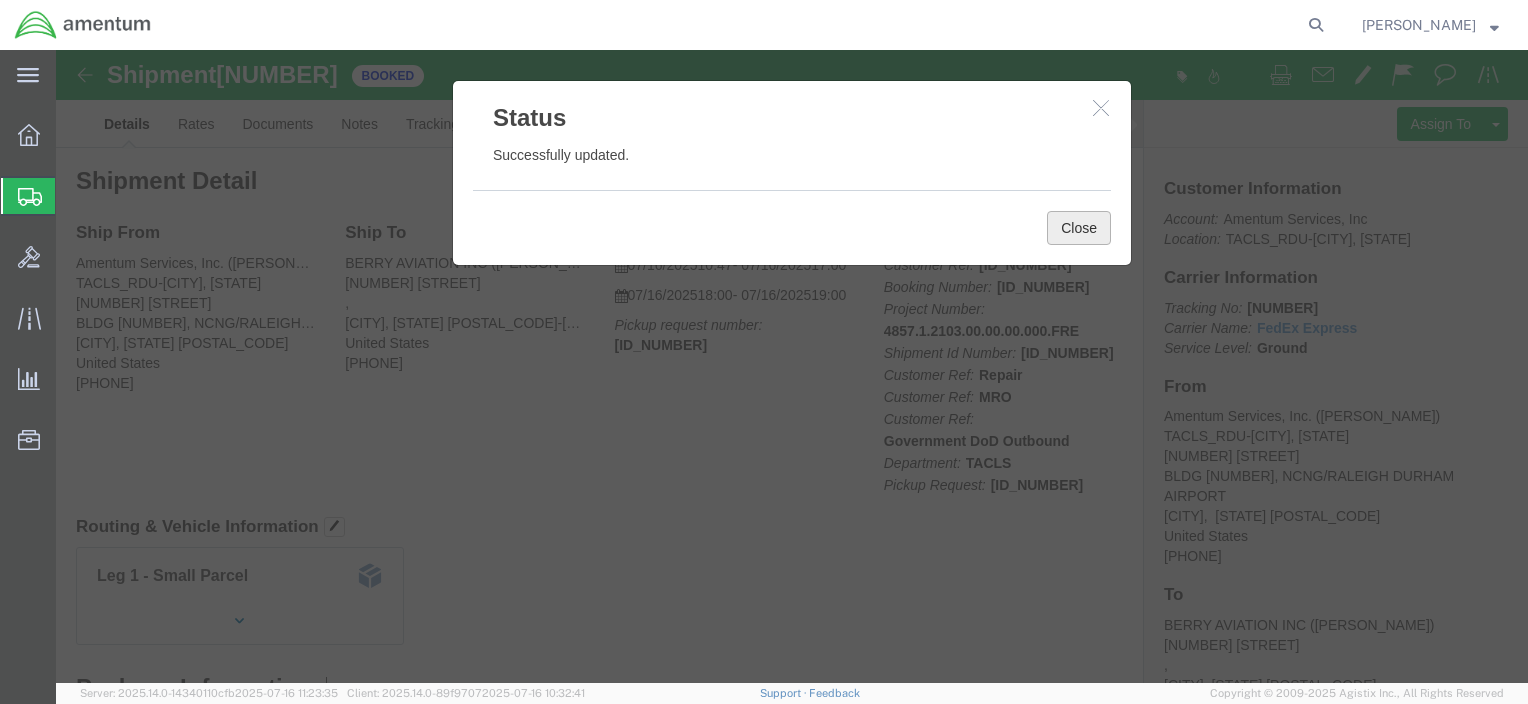 click on "Close" 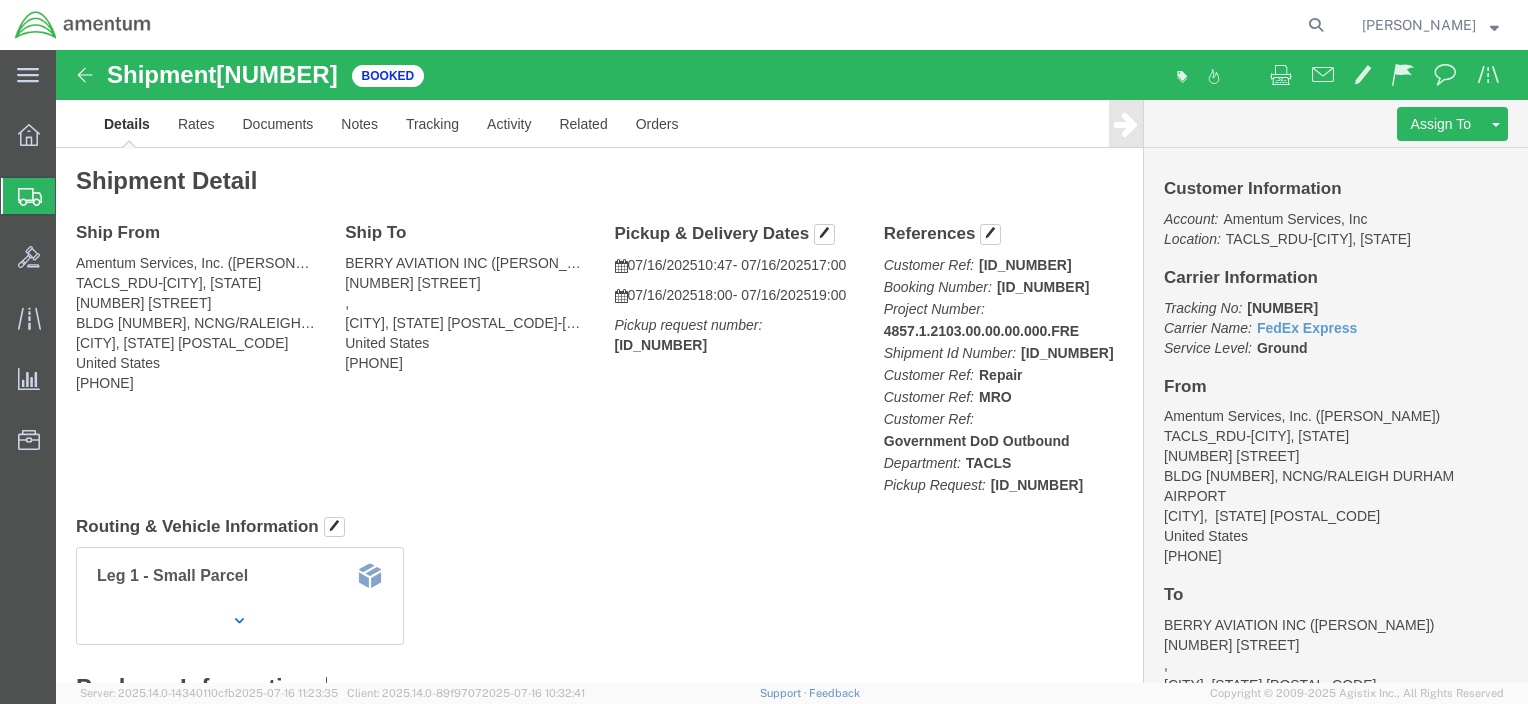 click on "Shipments" 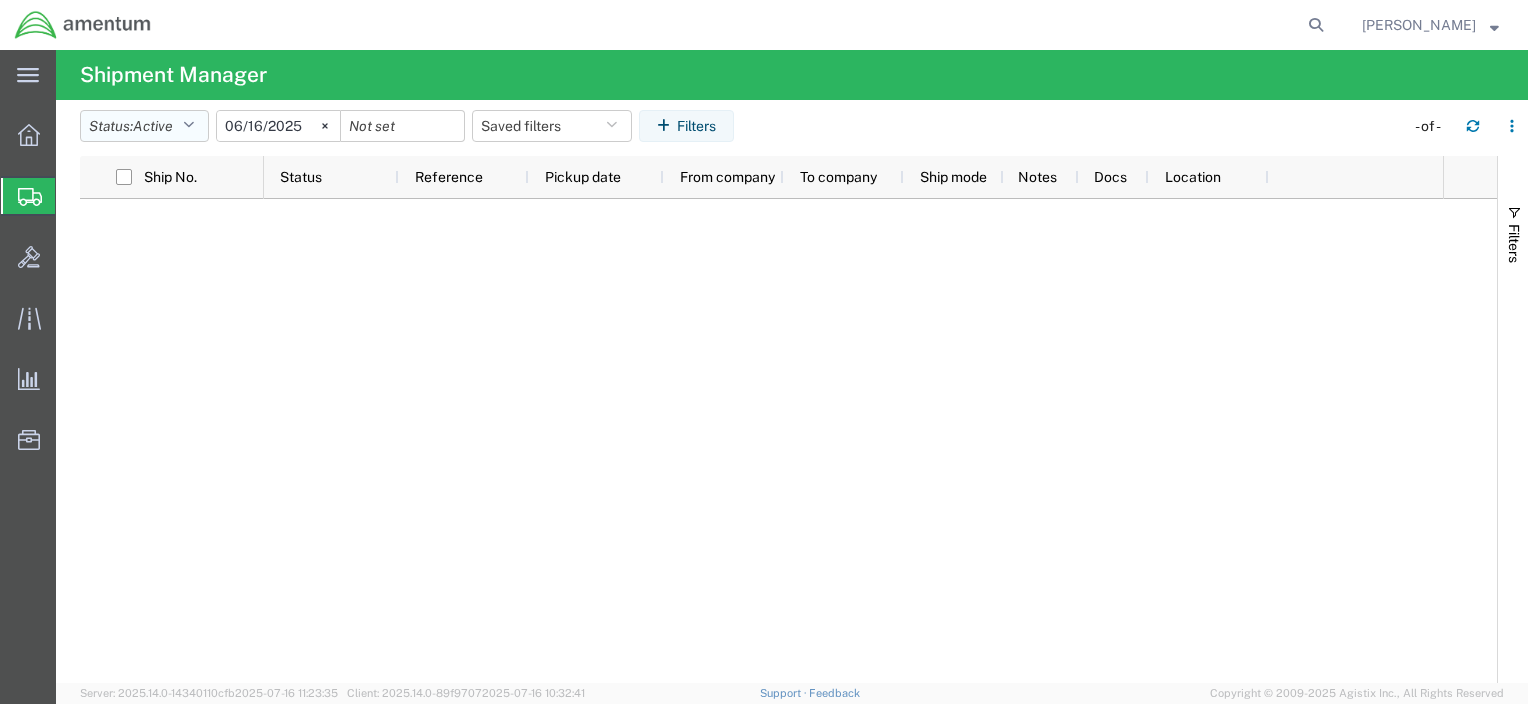 click 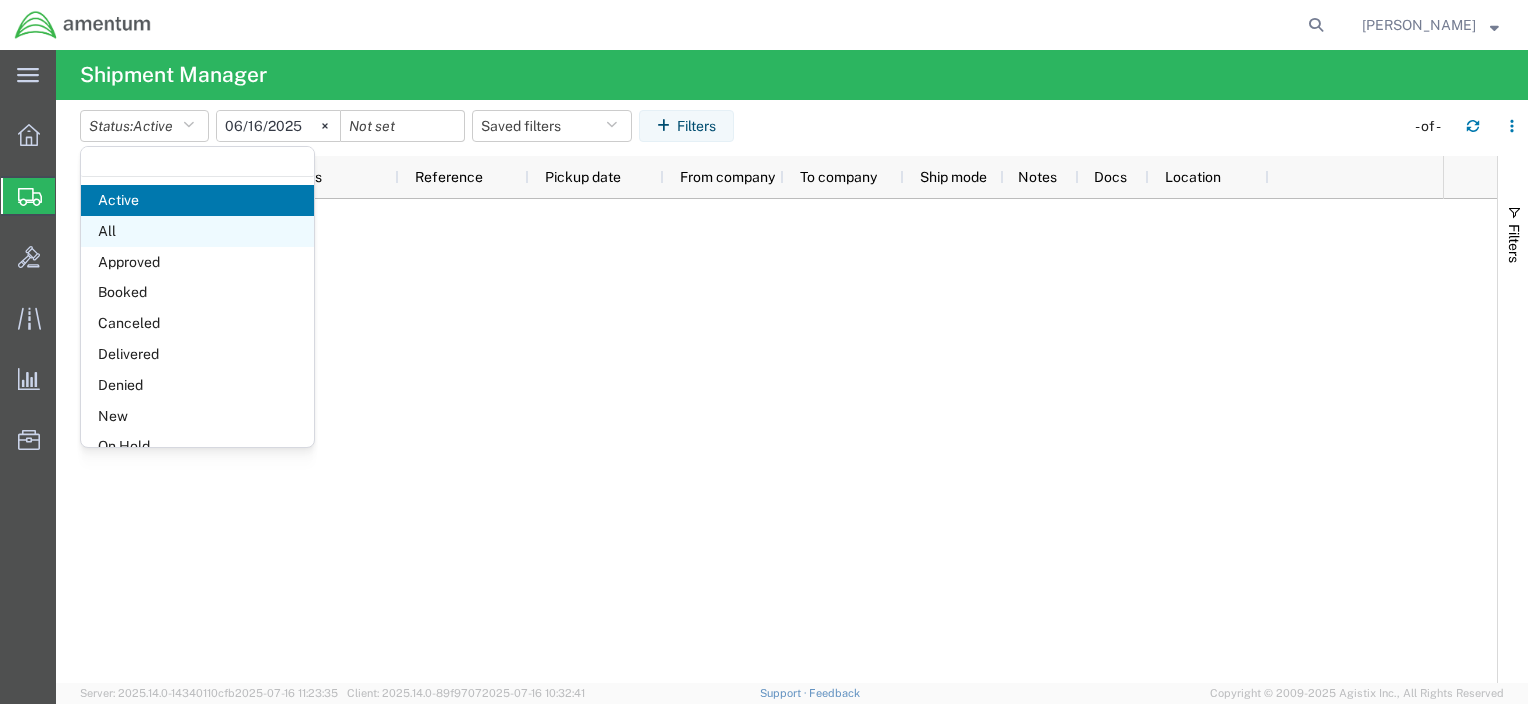click on "All" 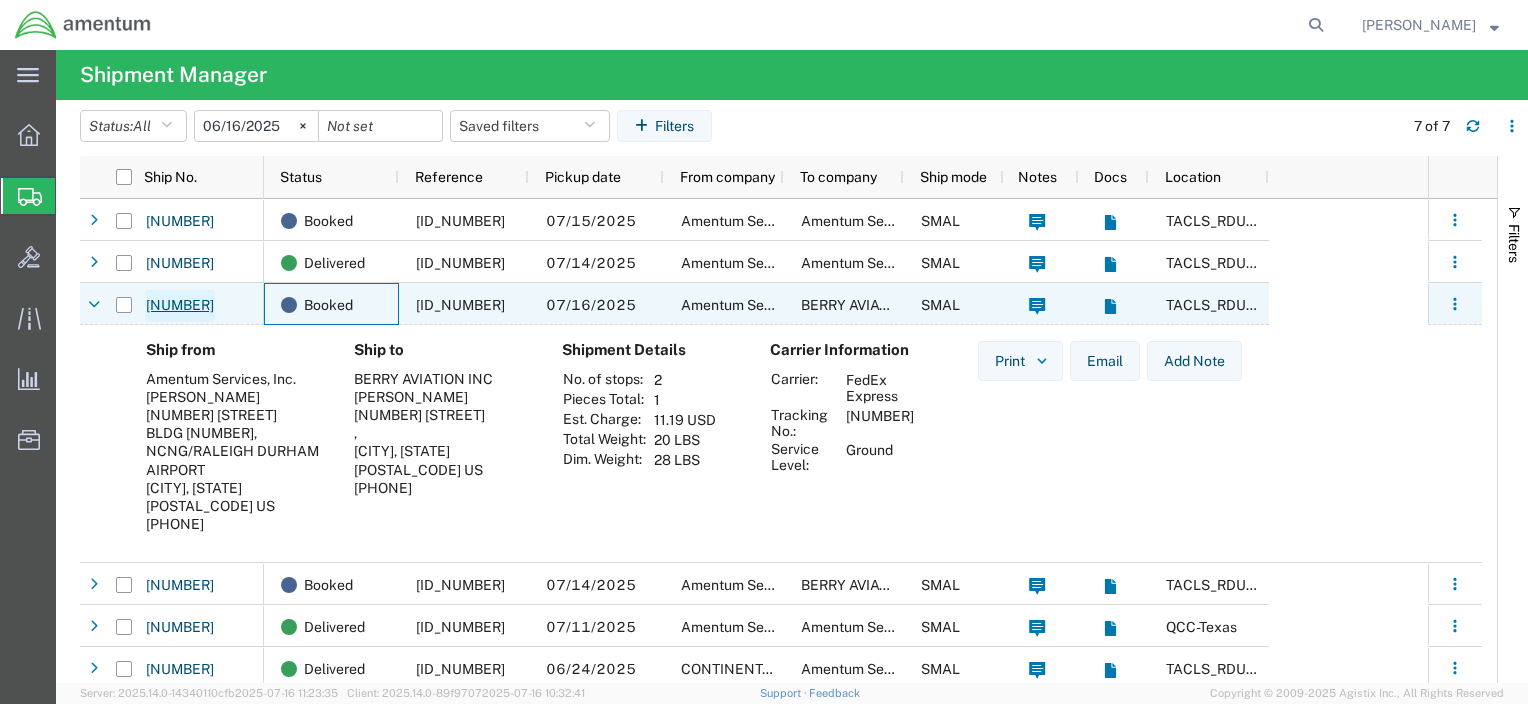 click on "[NUMBER]" 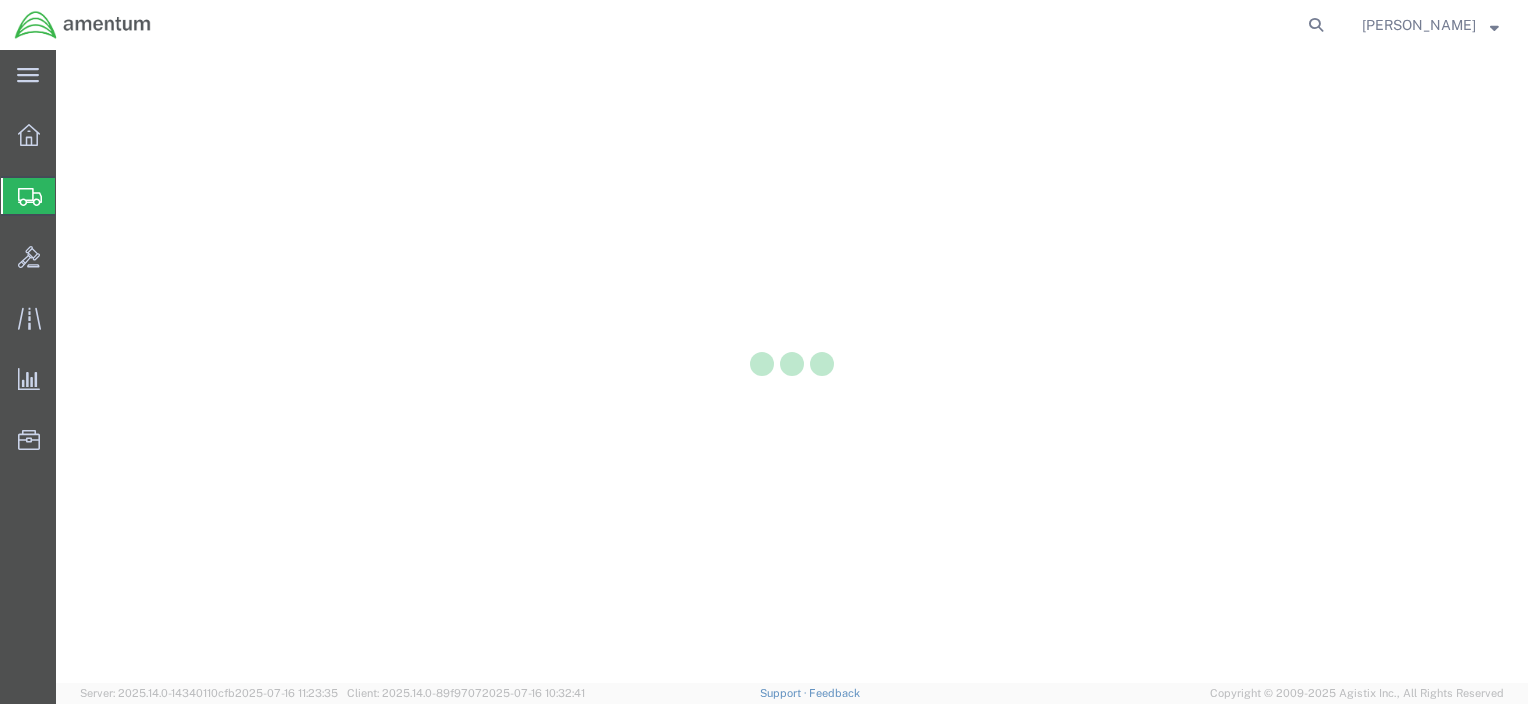 scroll, scrollTop: 0, scrollLeft: 0, axis: both 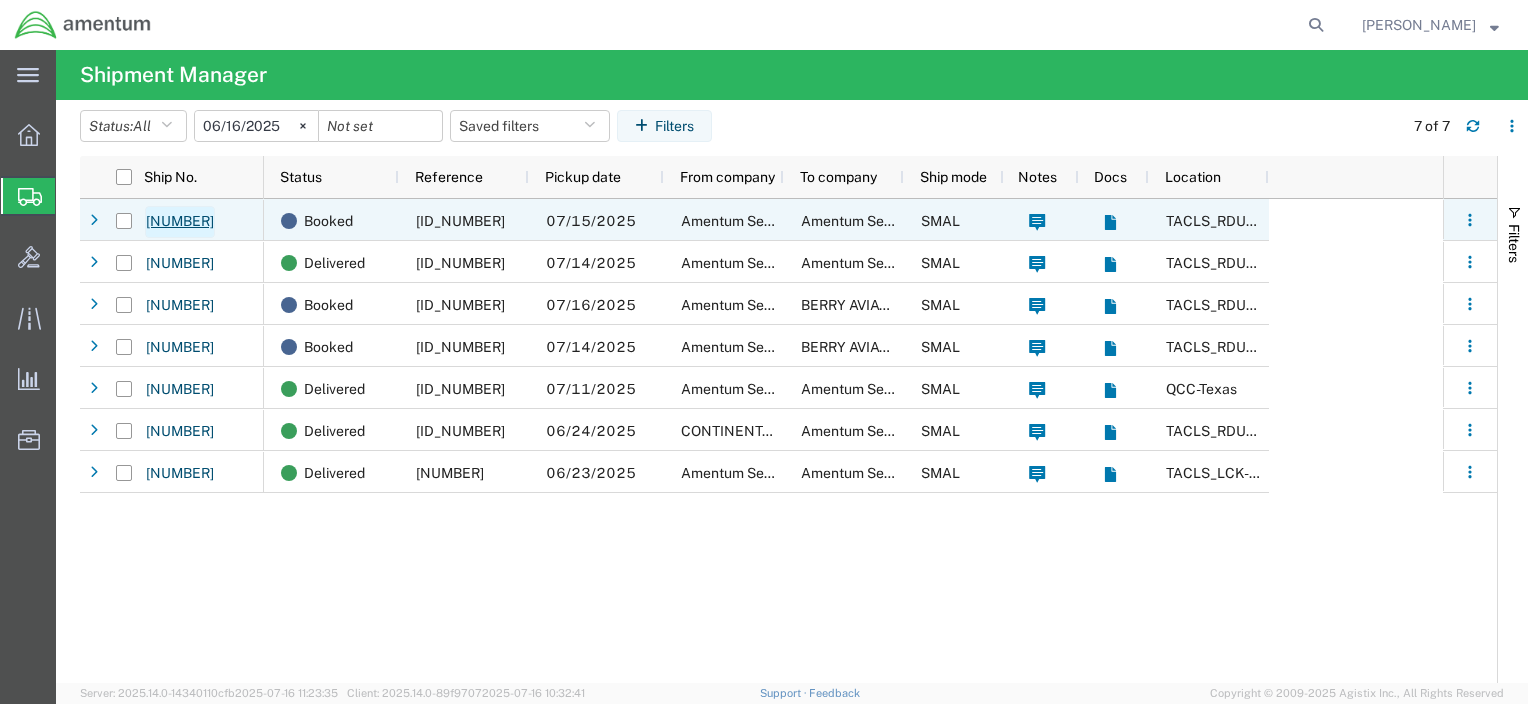 click on "[NUMBER]" 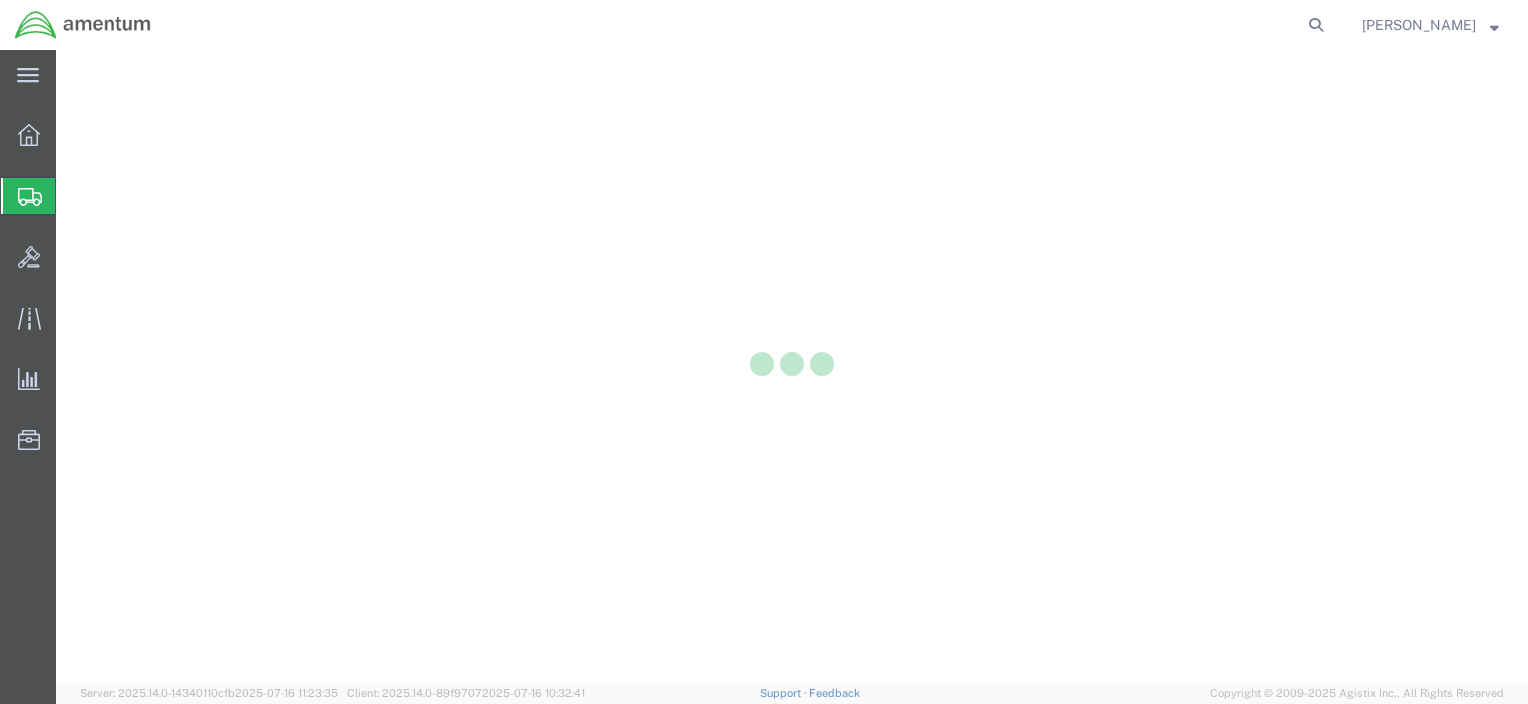 scroll, scrollTop: 0, scrollLeft: 0, axis: both 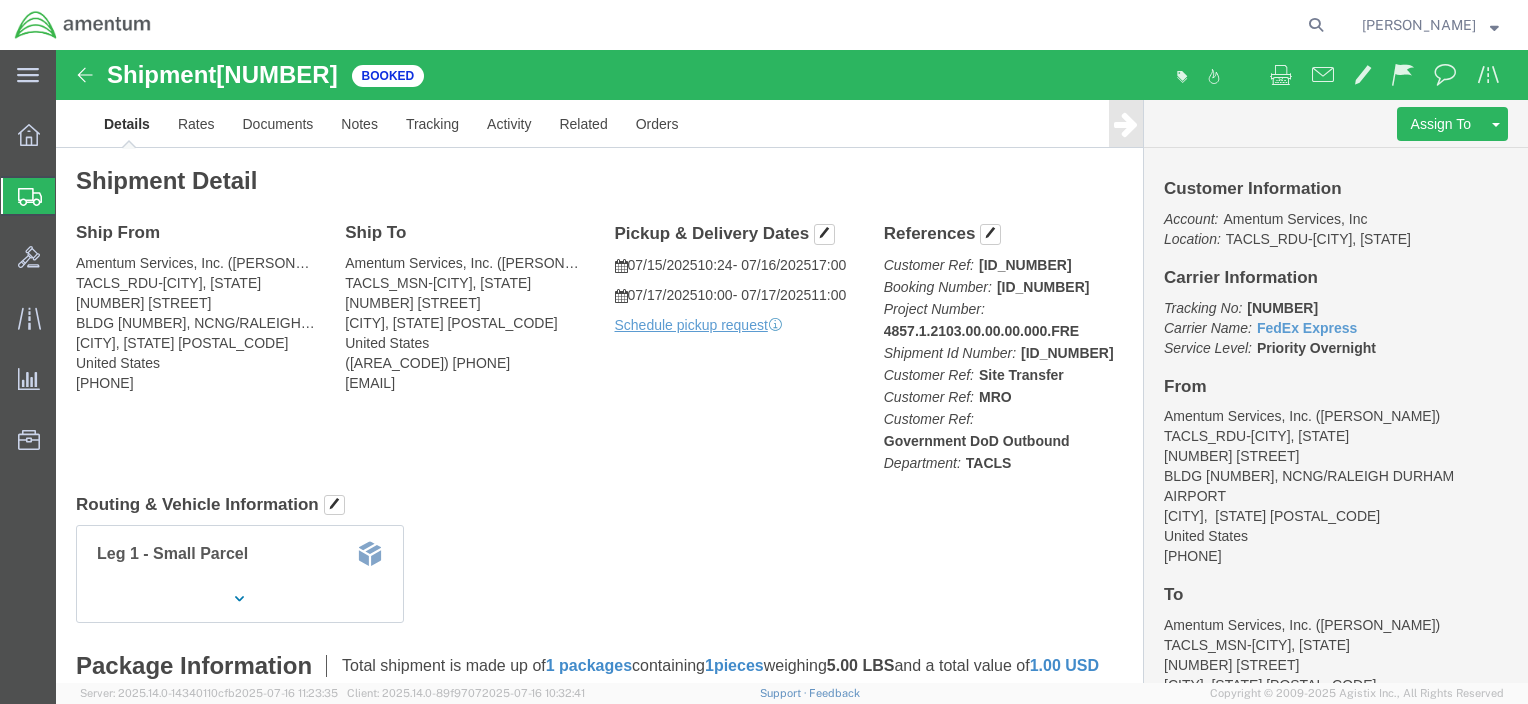 click 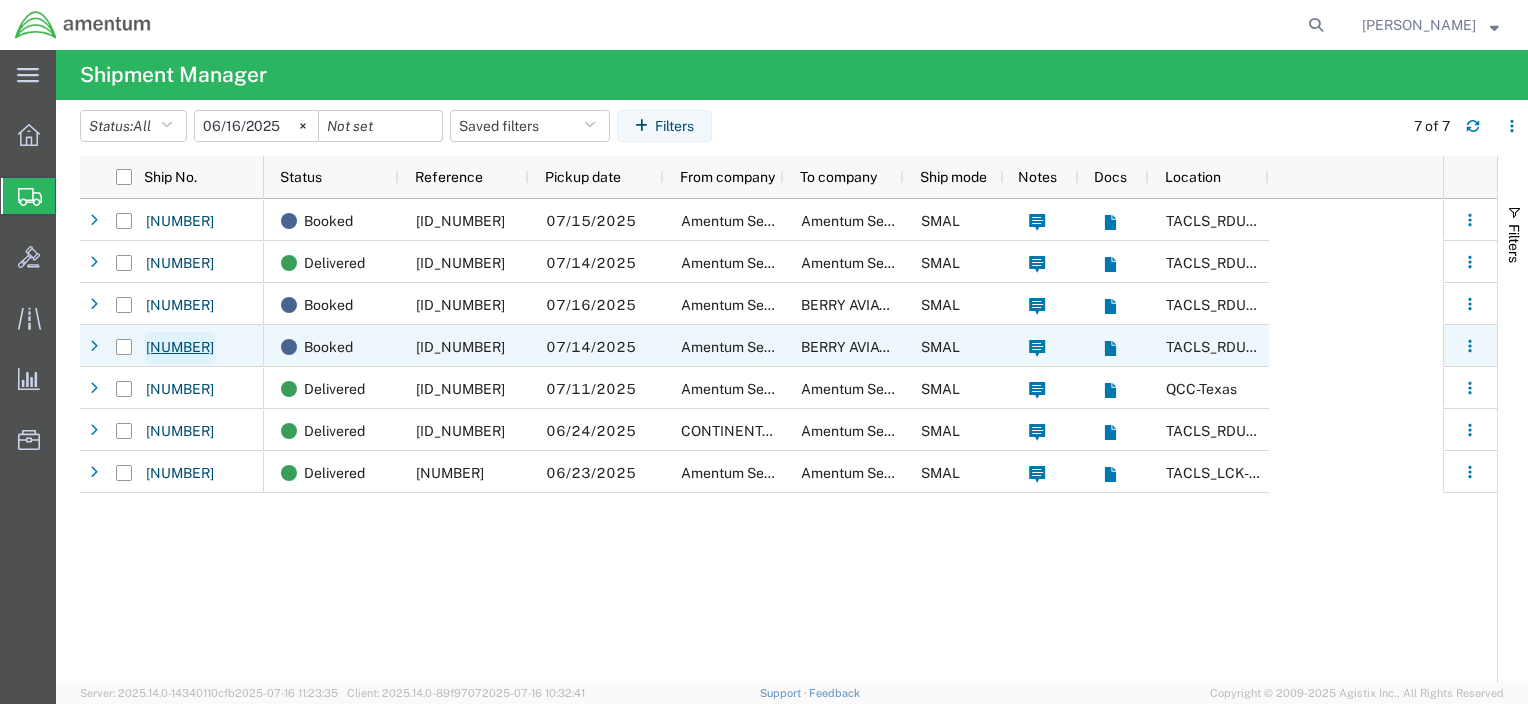 click on "[NUMBER]" 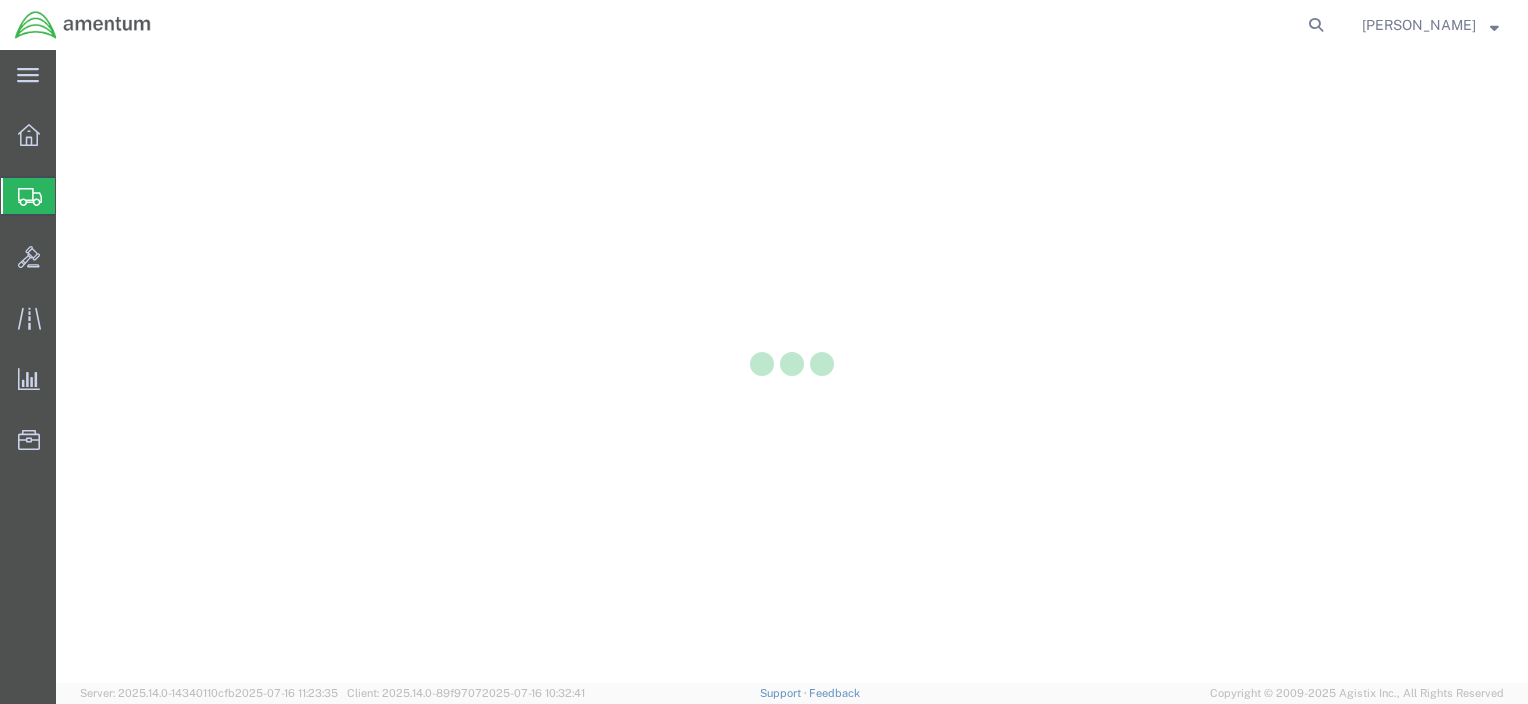scroll, scrollTop: 0, scrollLeft: 0, axis: both 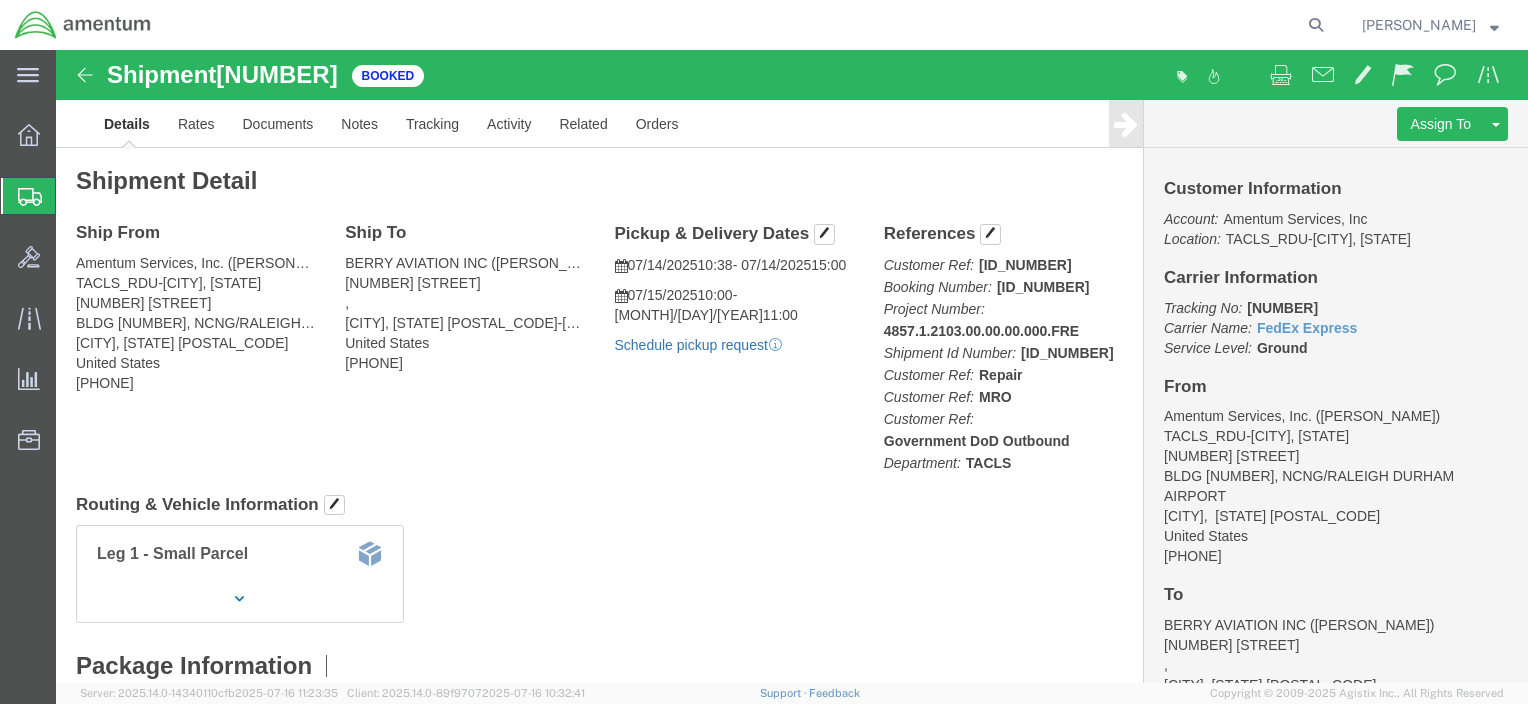 click on "Schedule pickup request" 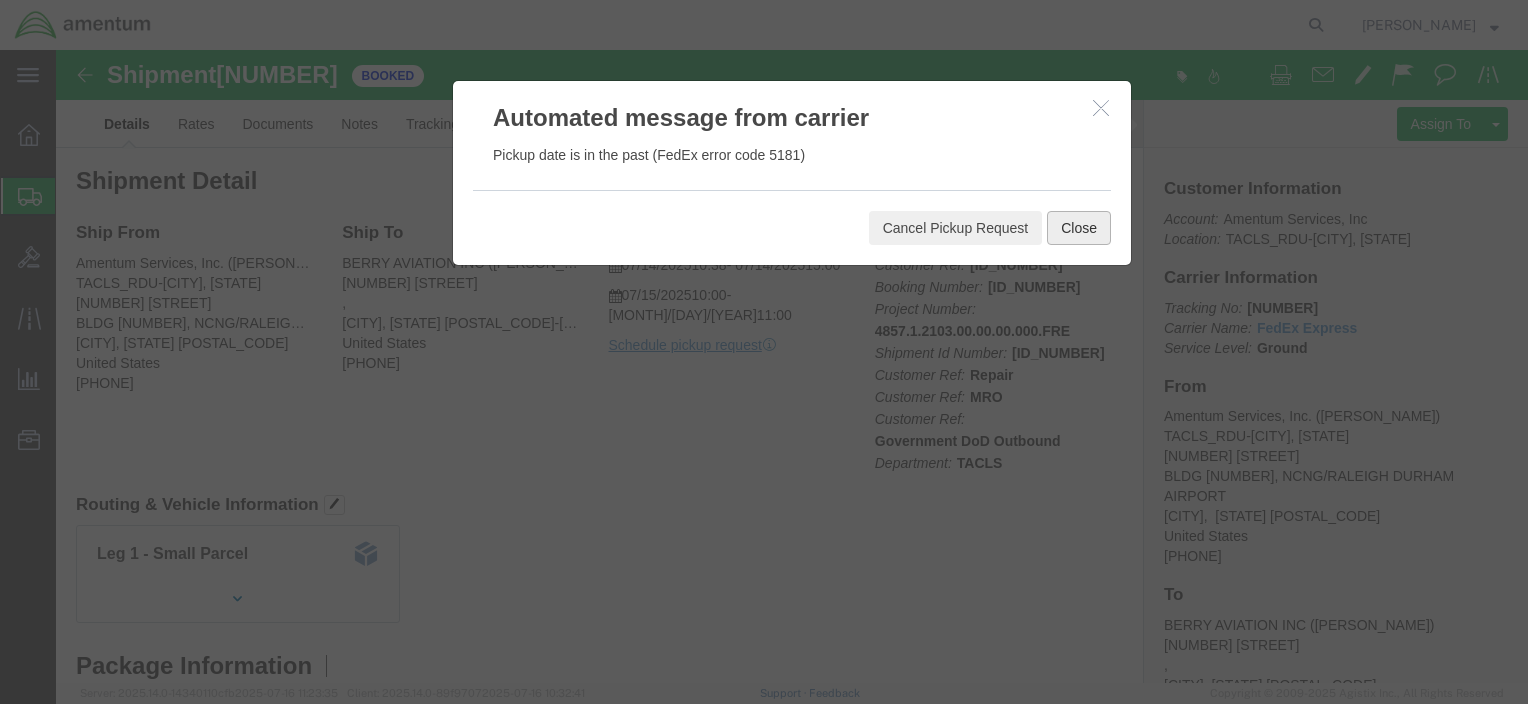 click on "Close" 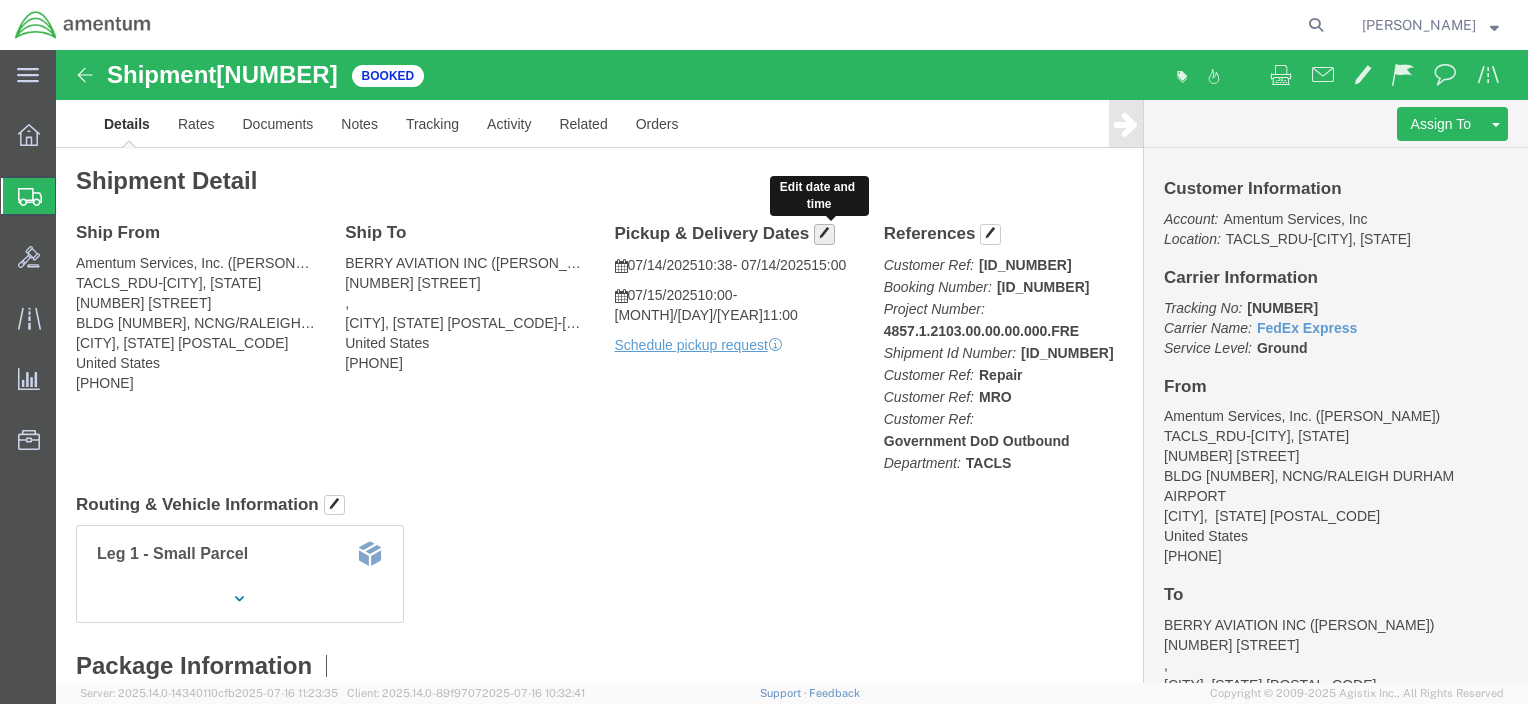 click 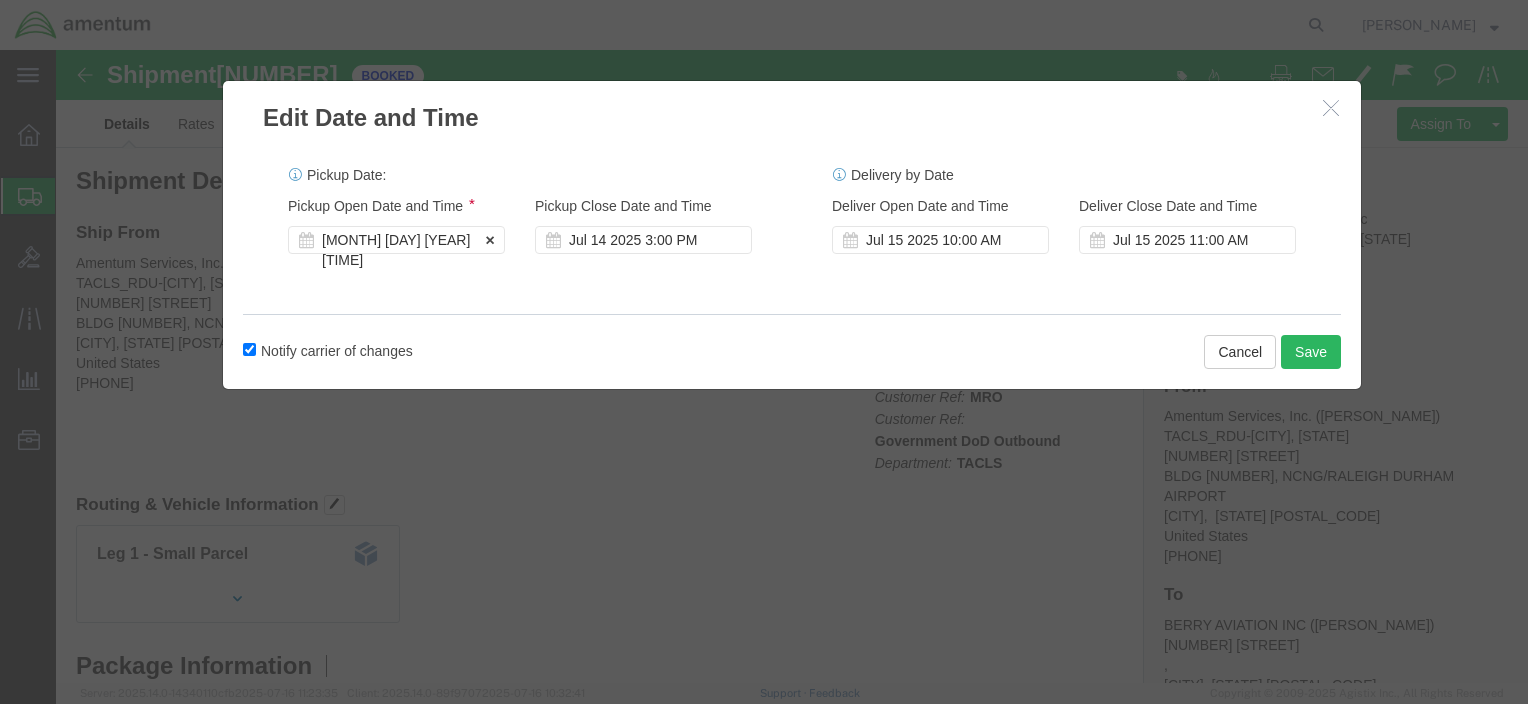 click on "[MONTH] [DAY] [YEAR] [TIME]" 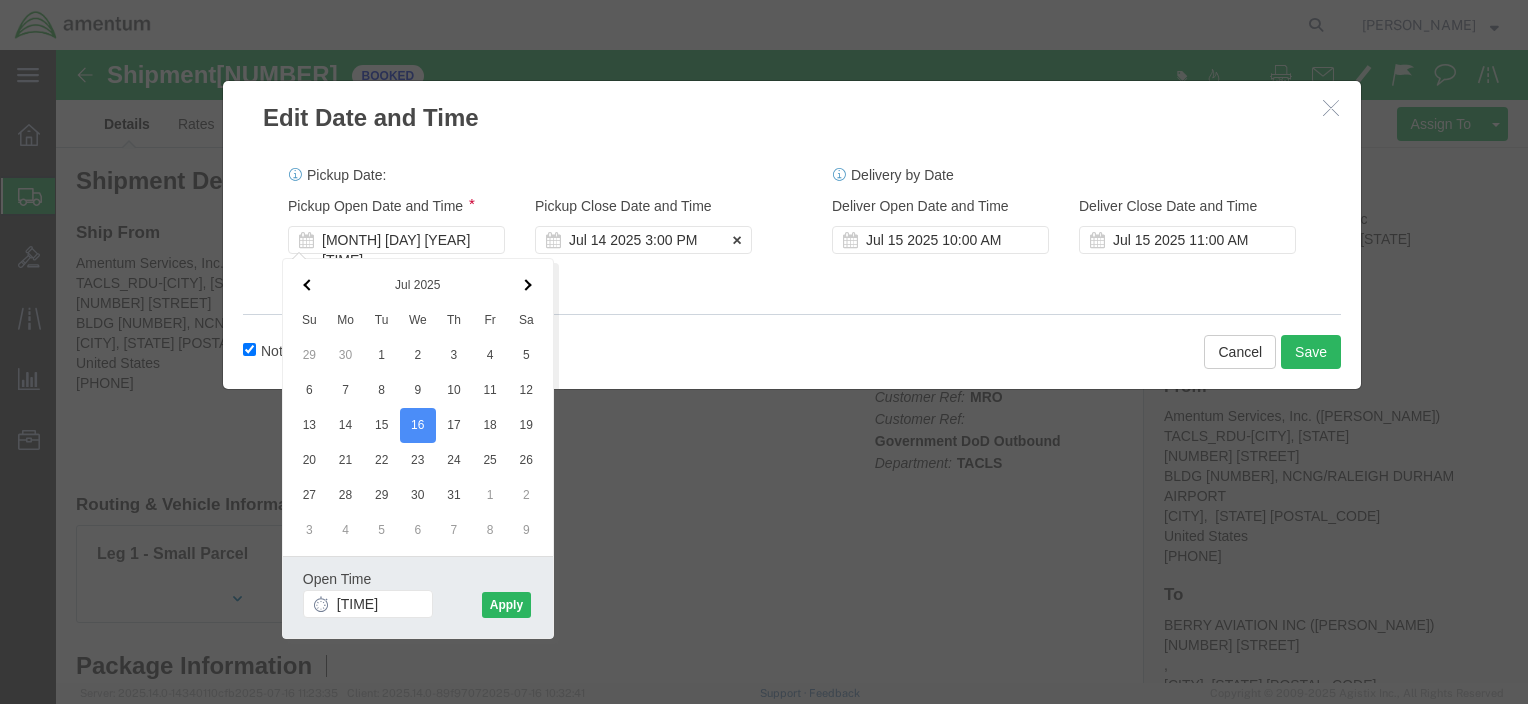 click on "Jul 14 2025 3:00 PM" 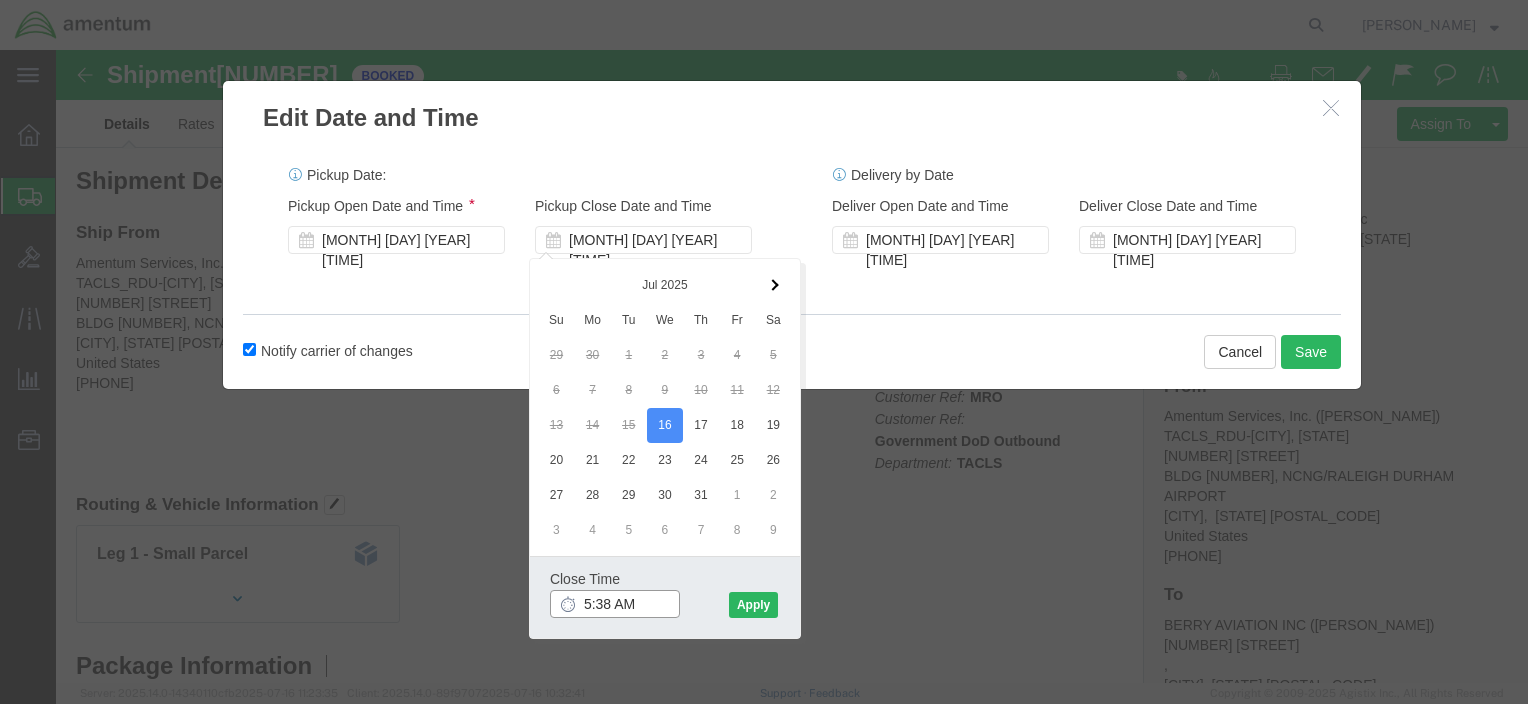 click on "5:38 AM" 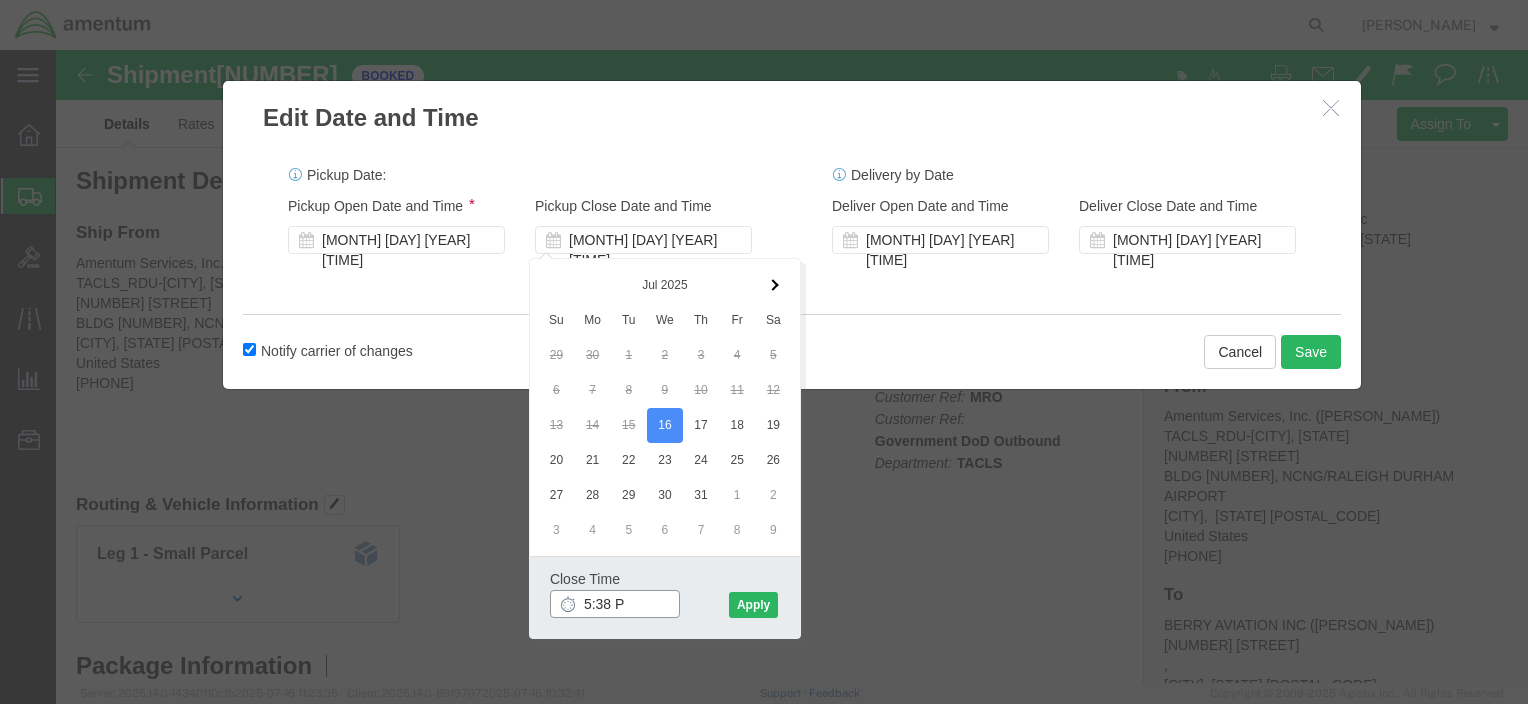 type on "5:38 PM" 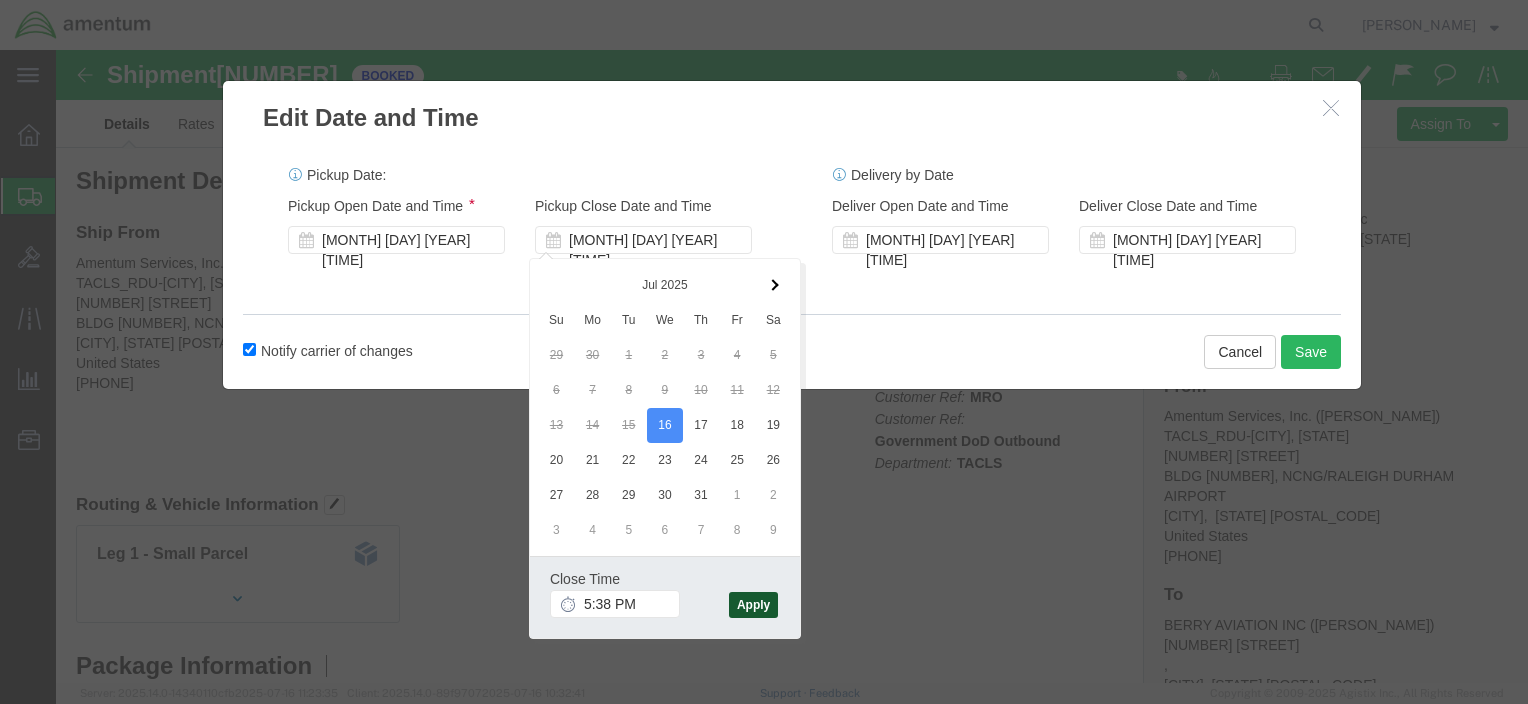 click on "Apply" 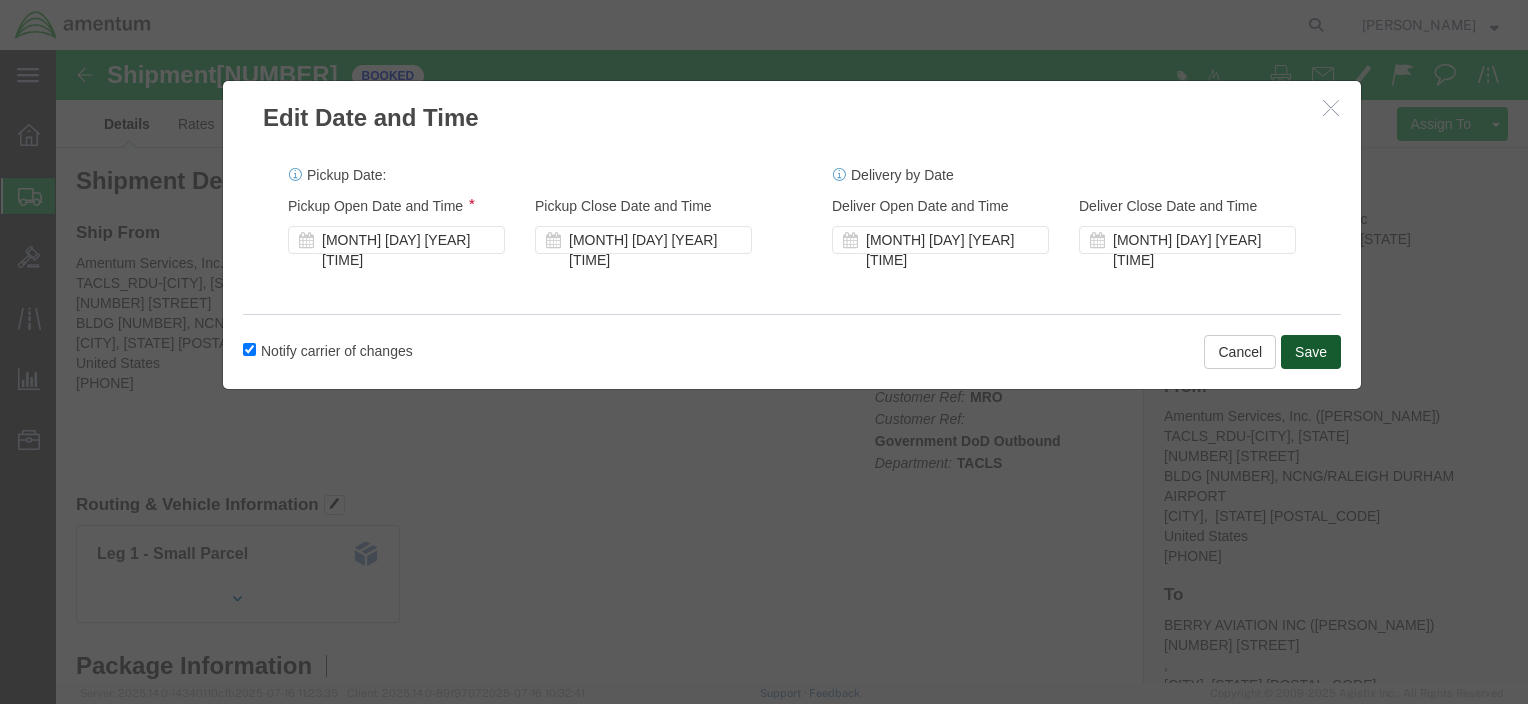 click on "Save" 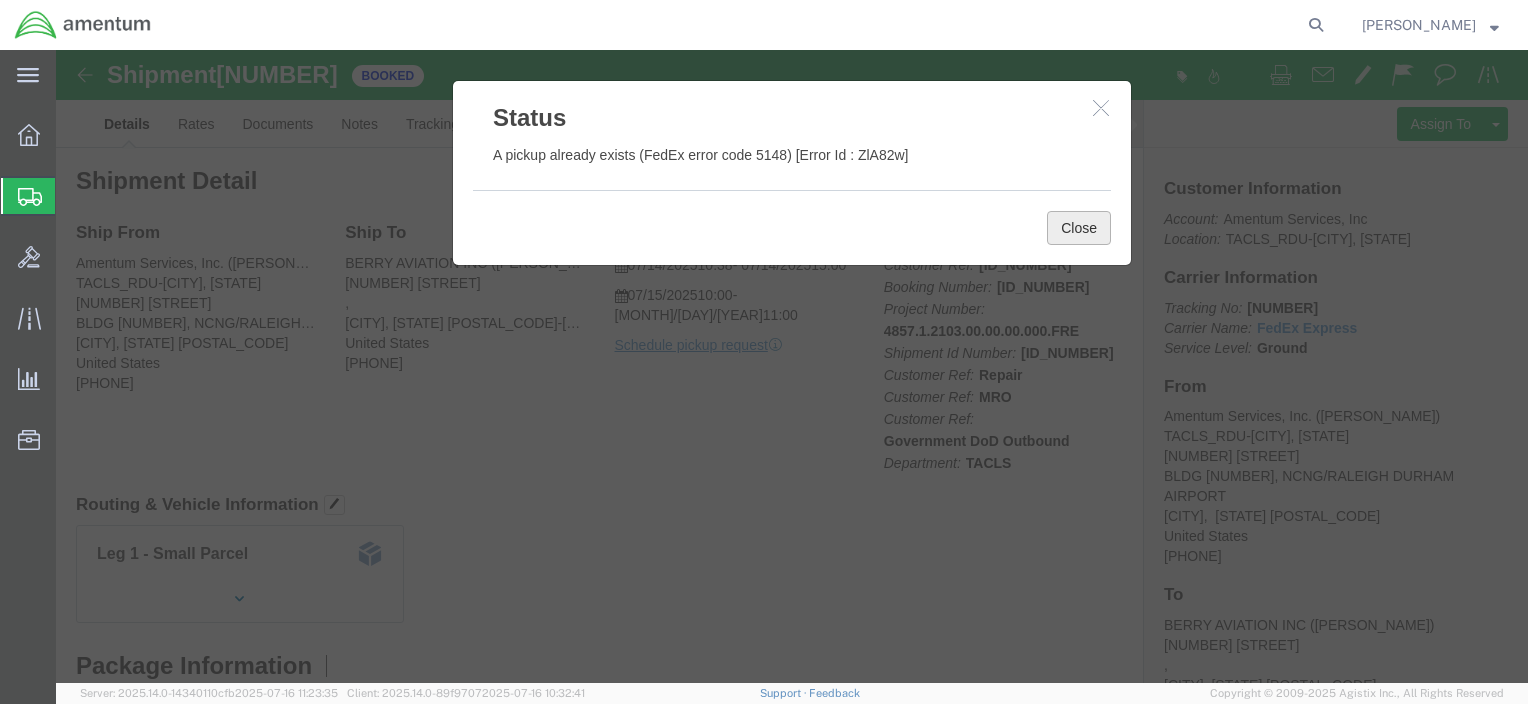 click on "Close" 